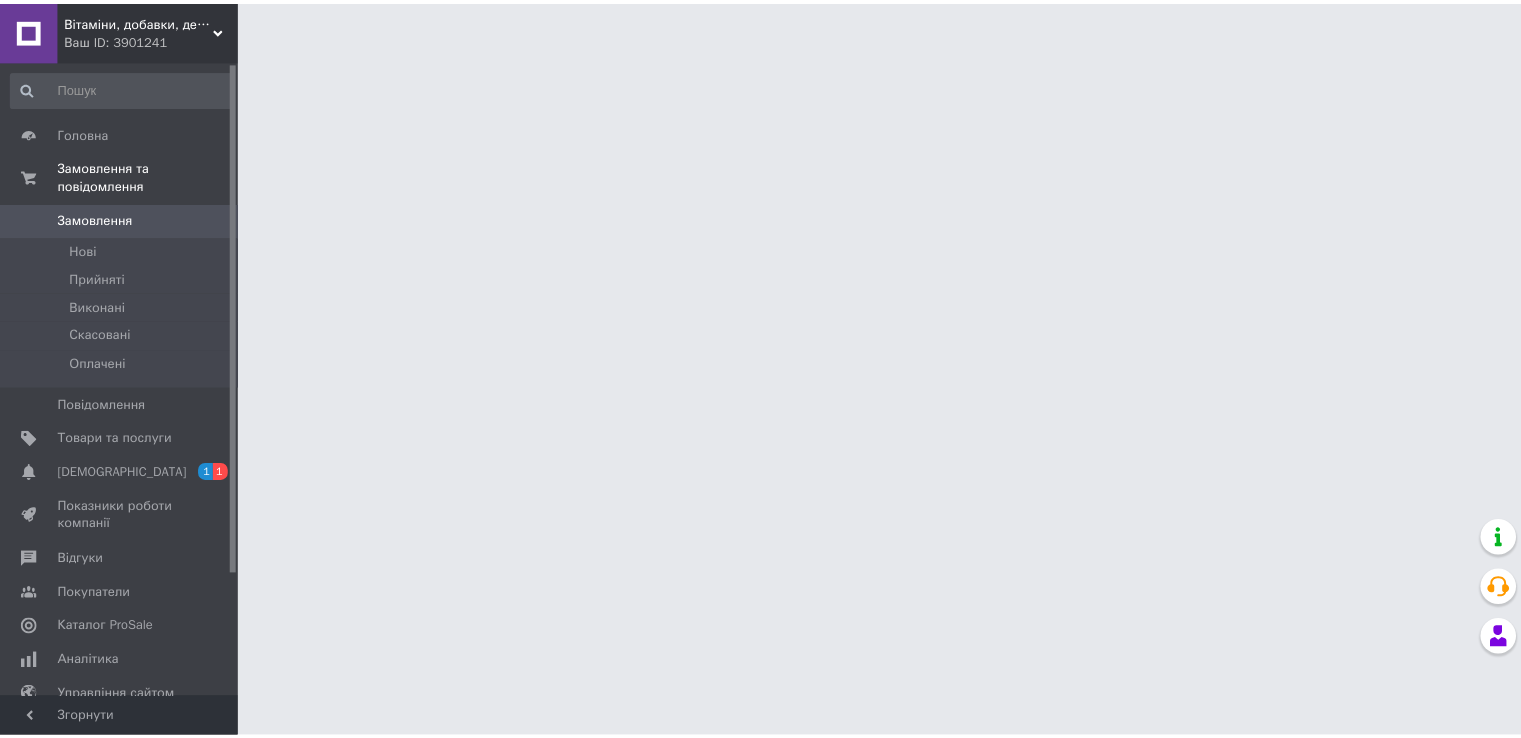 scroll, scrollTop: 0, scrollLeft: 0, axis: both 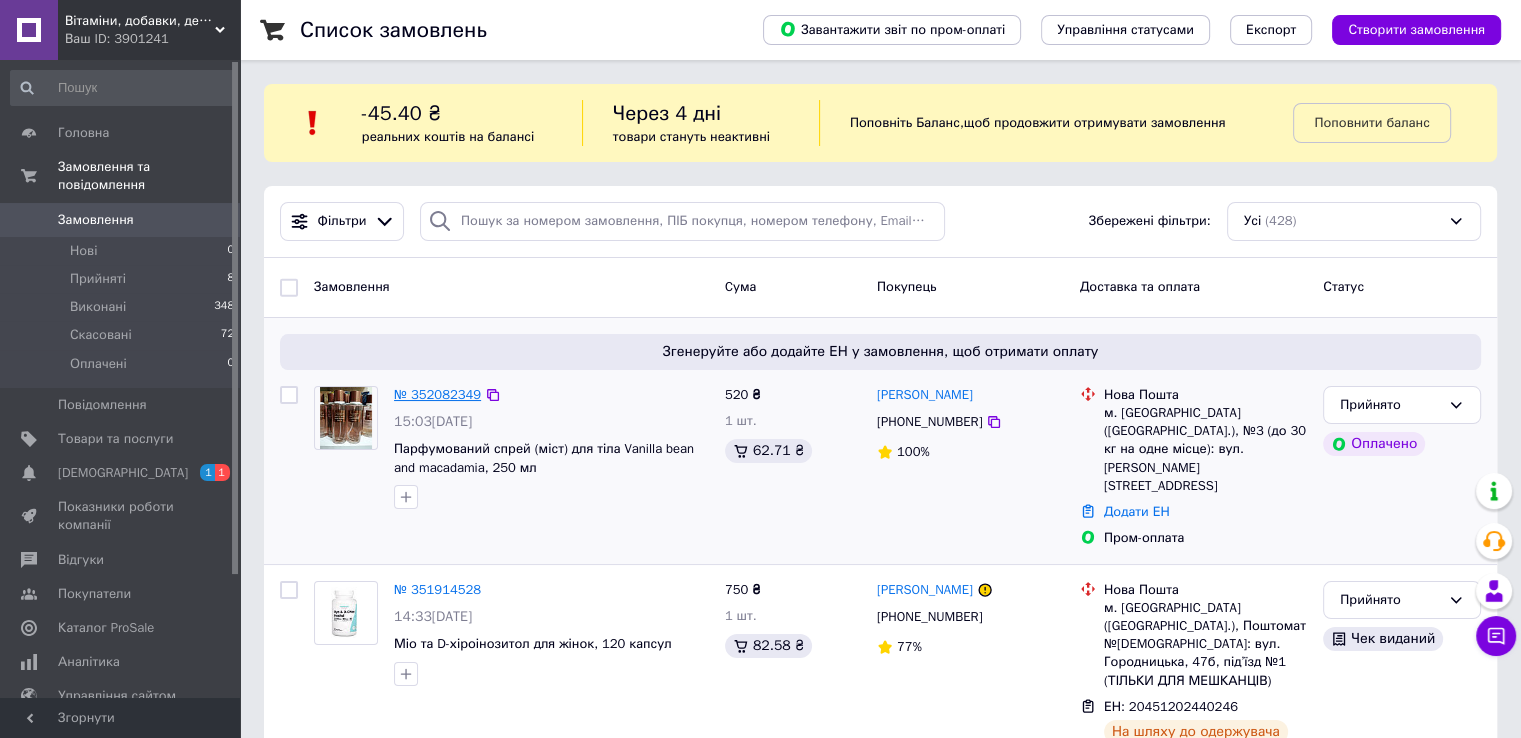 click on "№ 352082349" at bounding box center (437, 394) 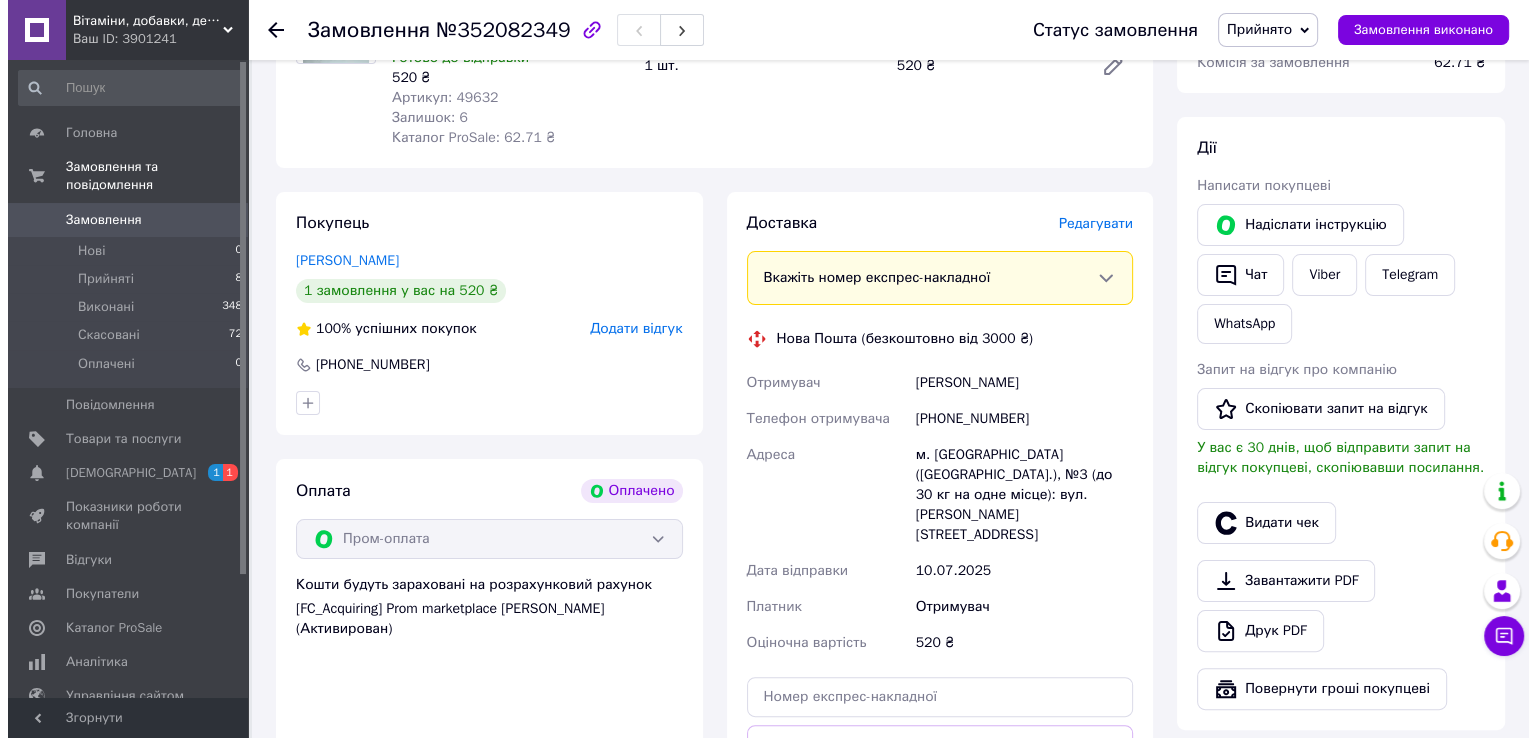 scroll, scrollTop: 320, scrollLeft: 0, axis: vertical 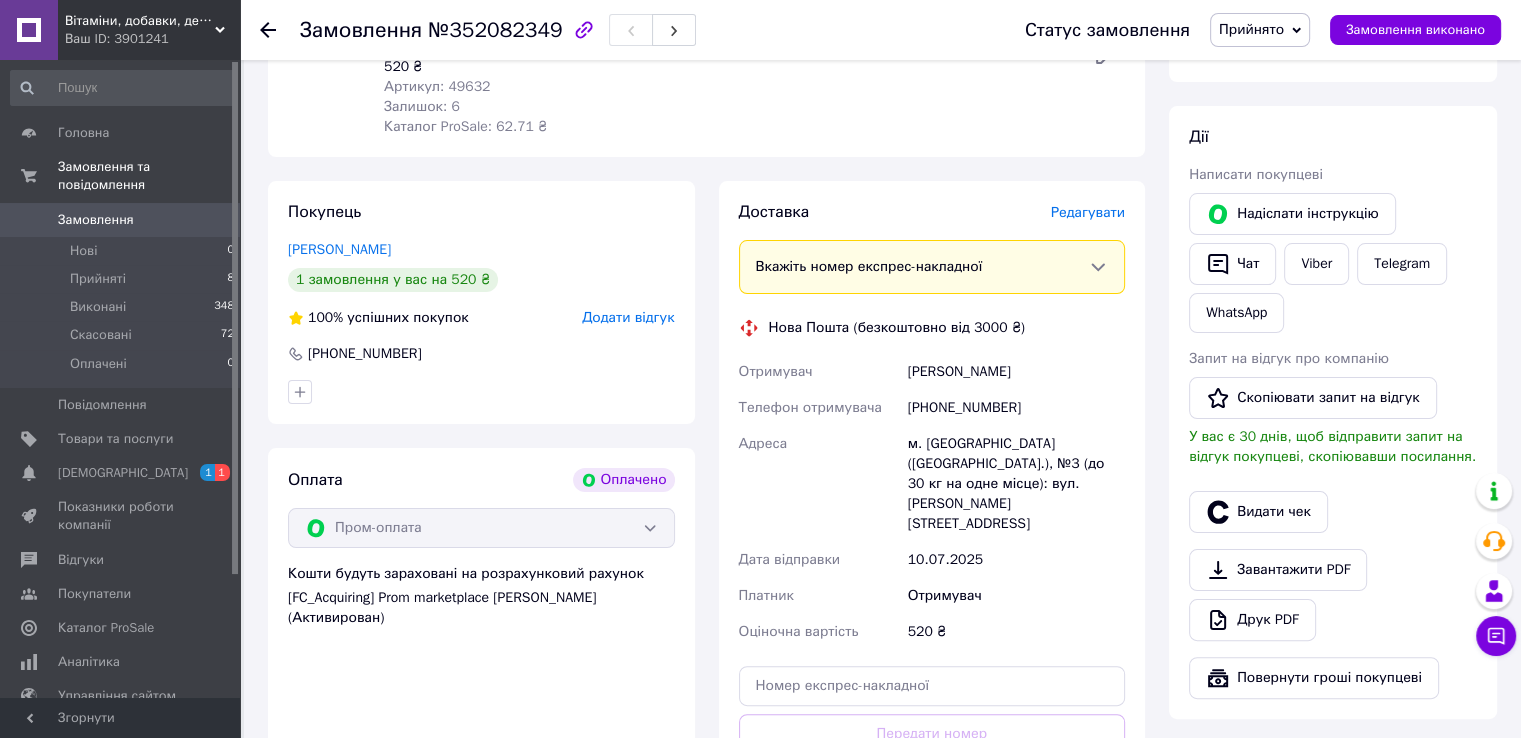 click on "Редагувати" at bounding box center (1088, 212) 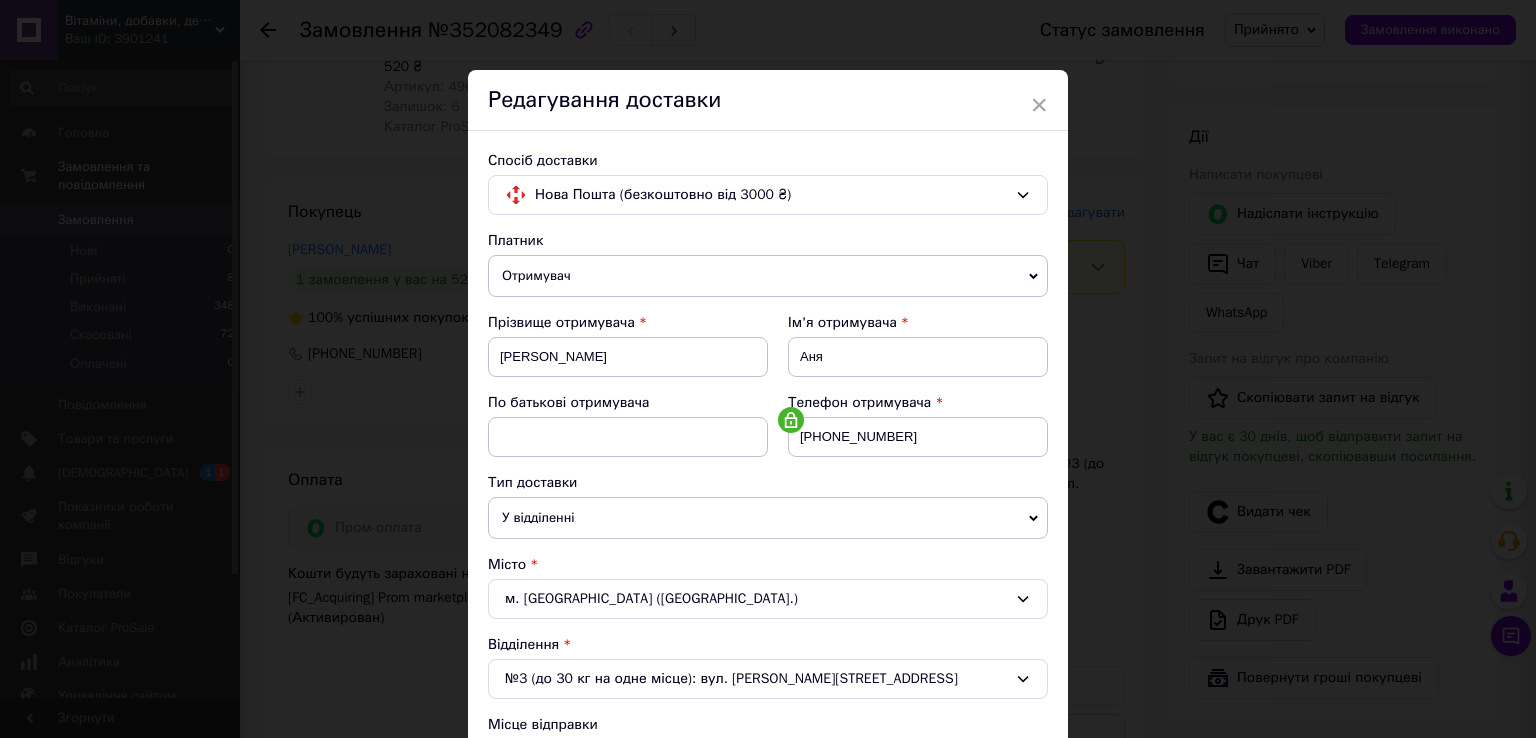 click on "м. [GEOGRAPHIC_DATA] ([GEOGRAPHIC_DATA].)" at bounding box center [768, 599] 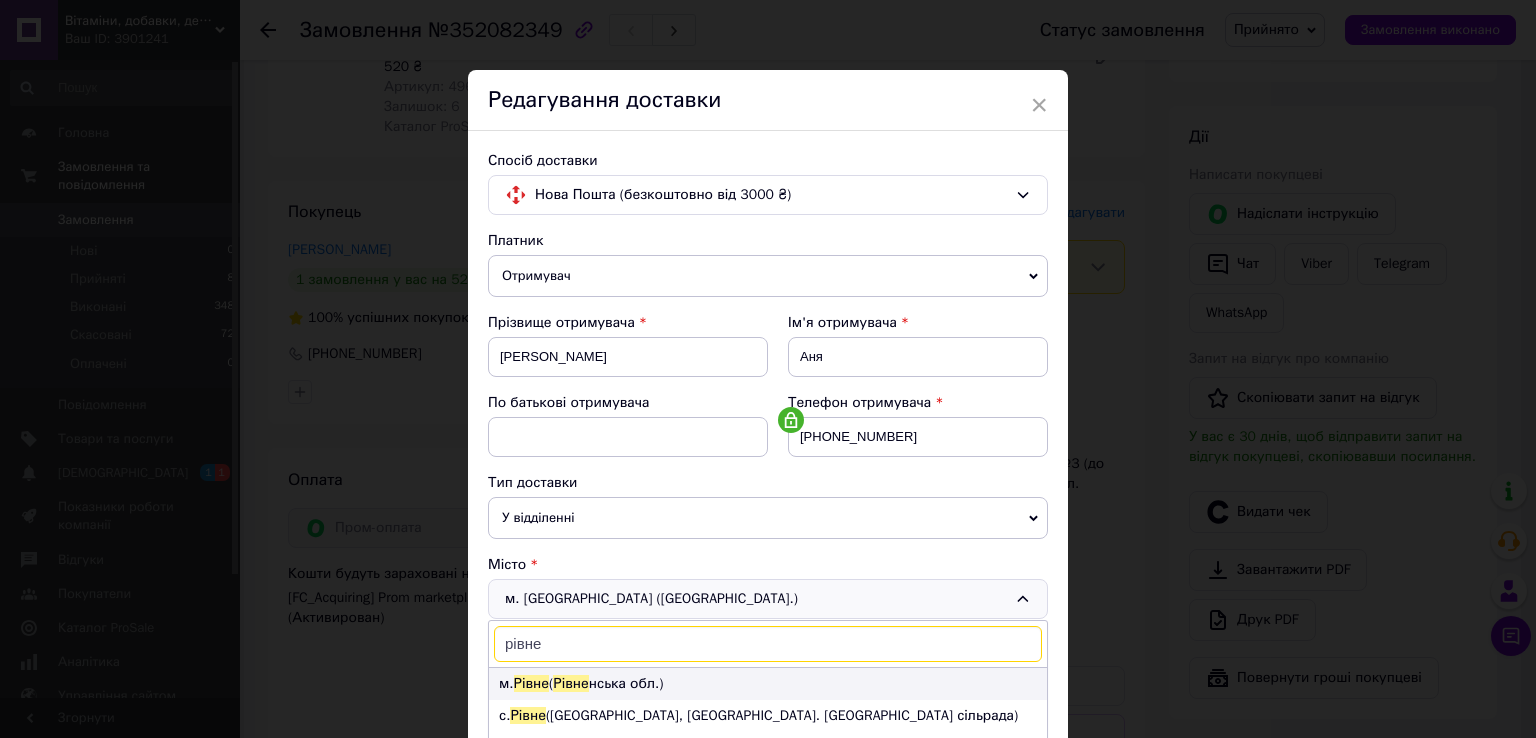 type on "рівне" 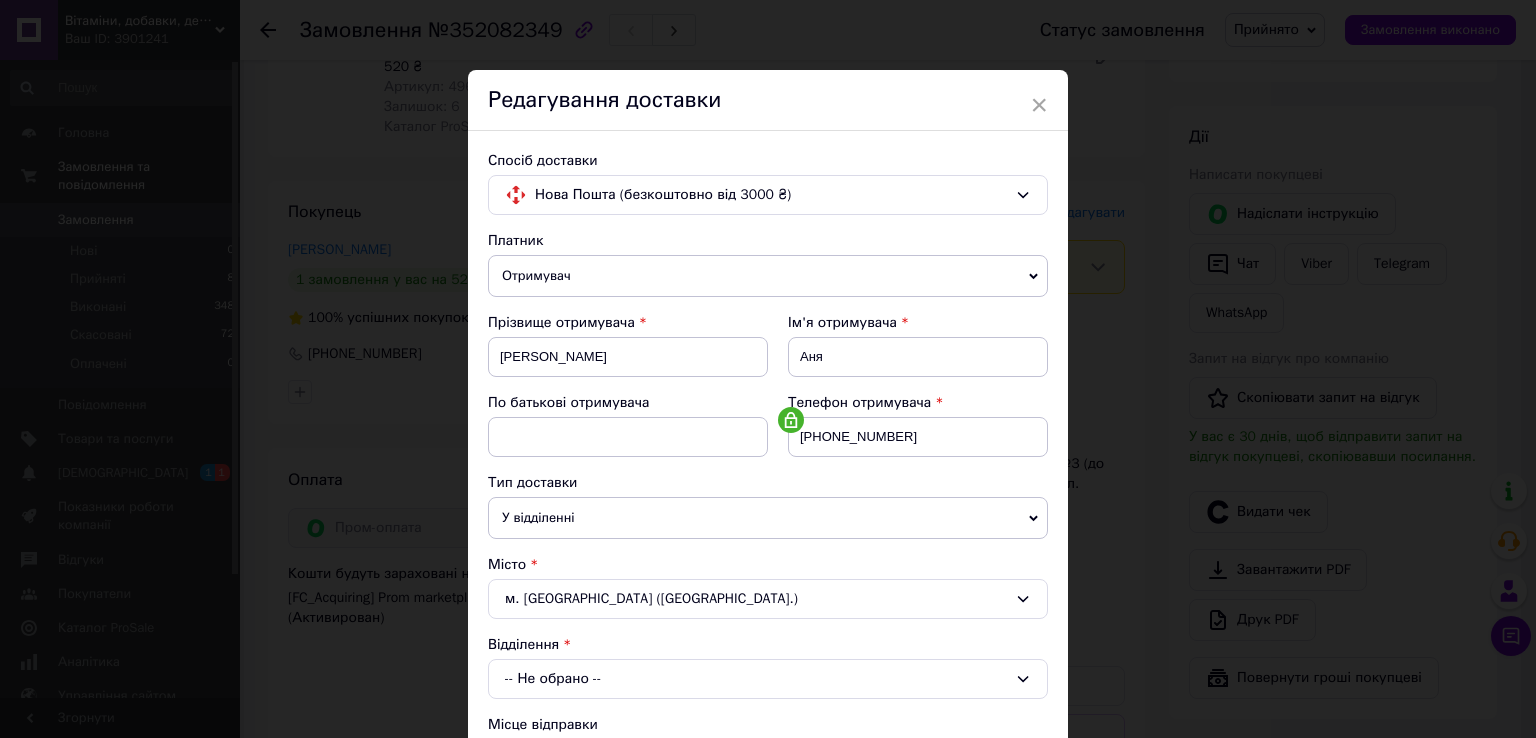 click on "-- Не обрано --" at bounding box center (768, 679) 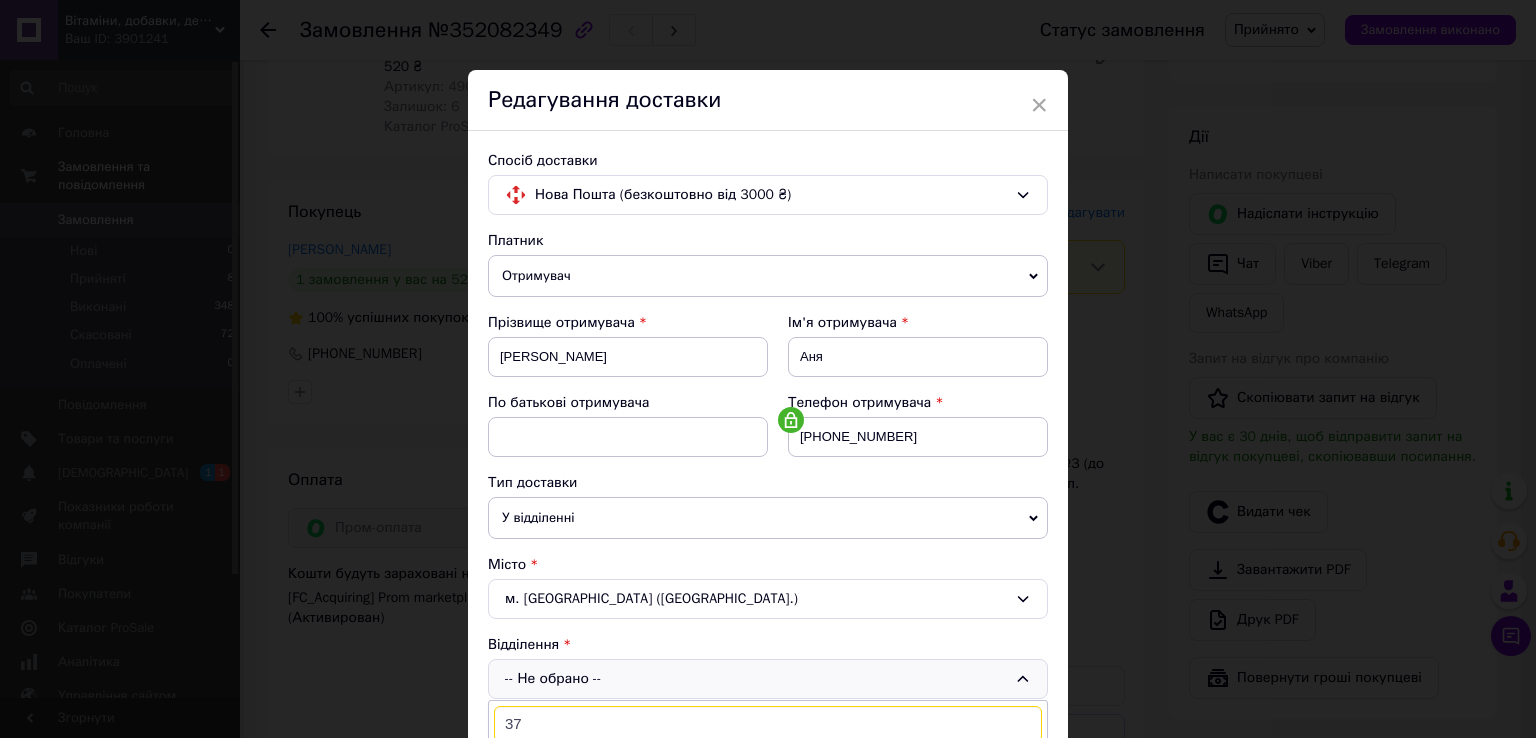 type on "37" 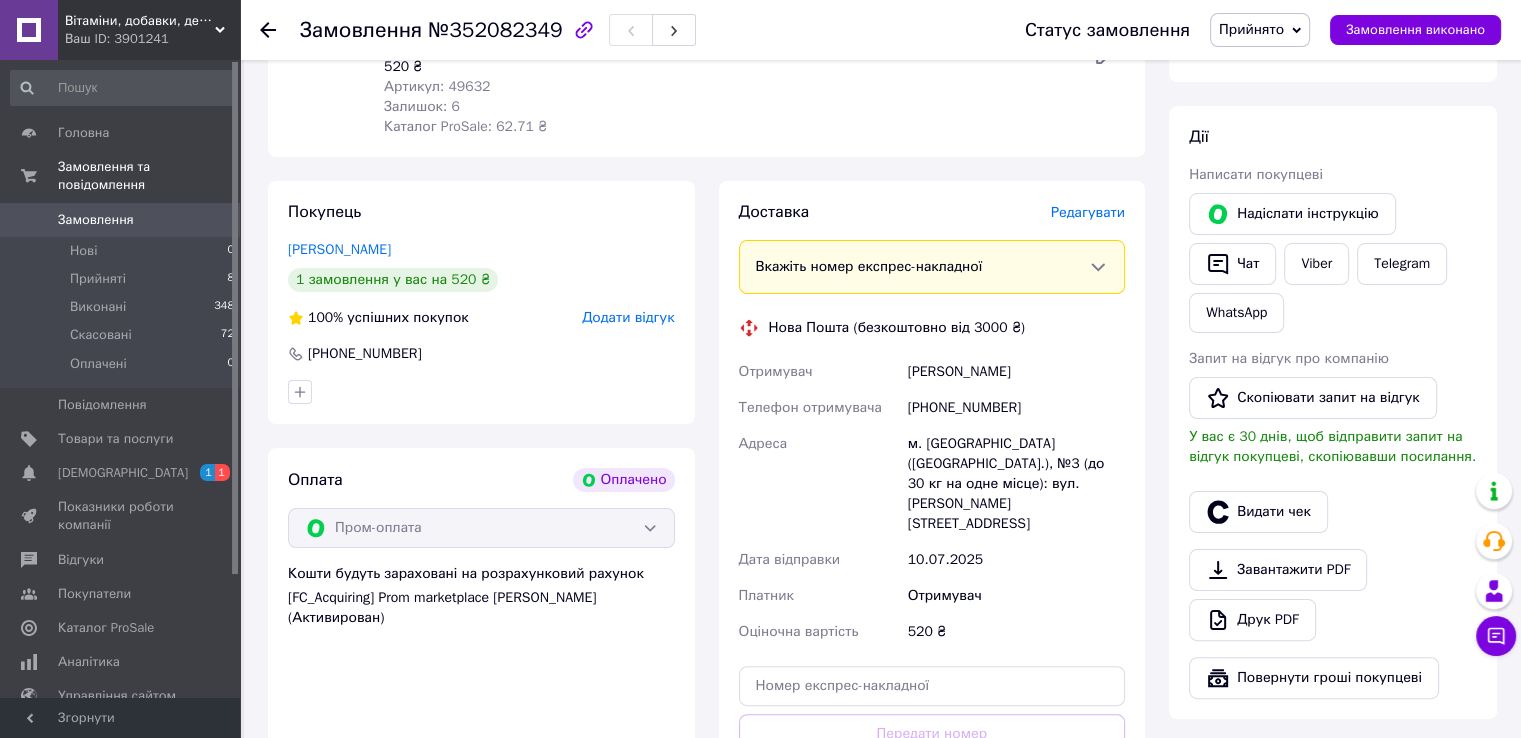 click on "Редагувати" at bounding box center [1088, 212] 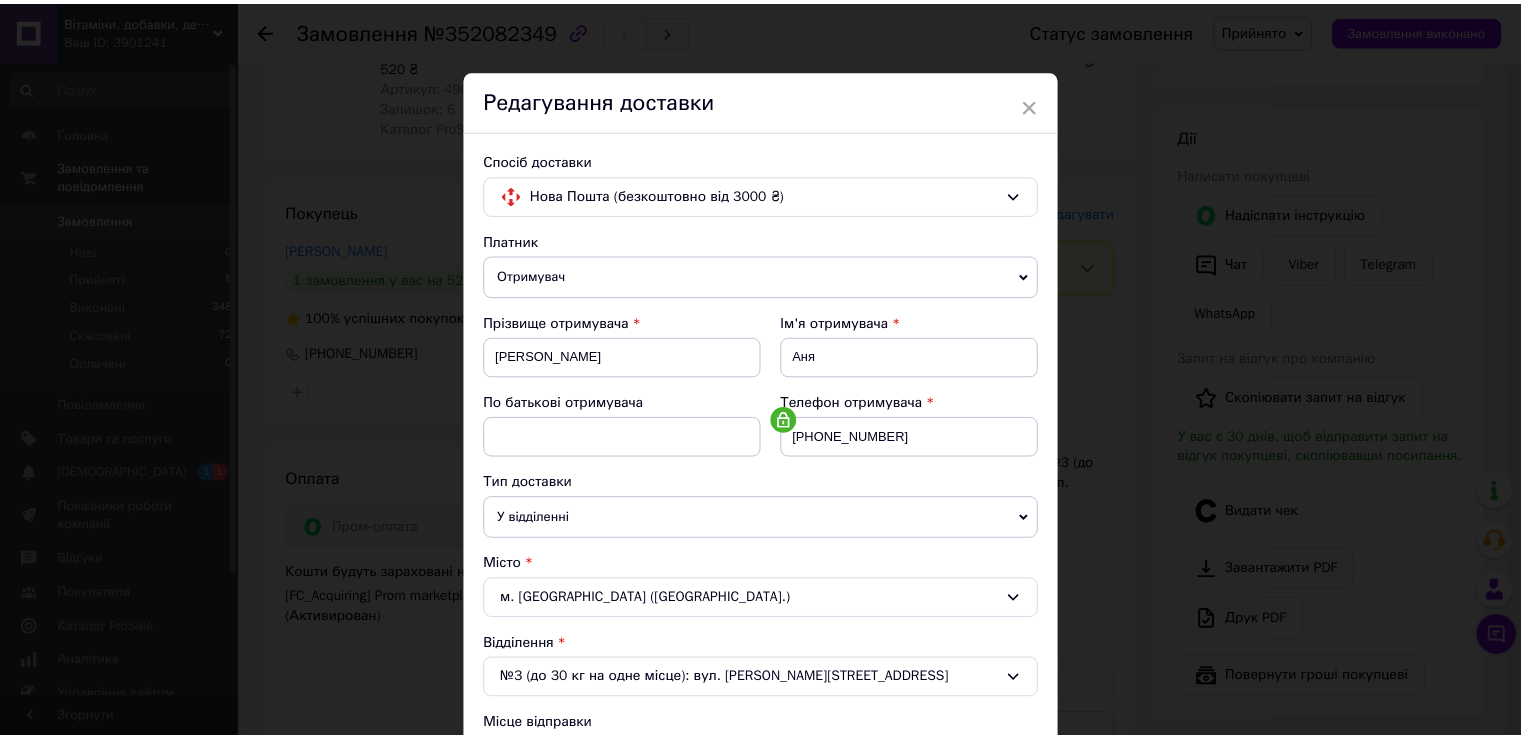 scroll, scrollTop: 584, scrollLeft: 0, axis: vertical 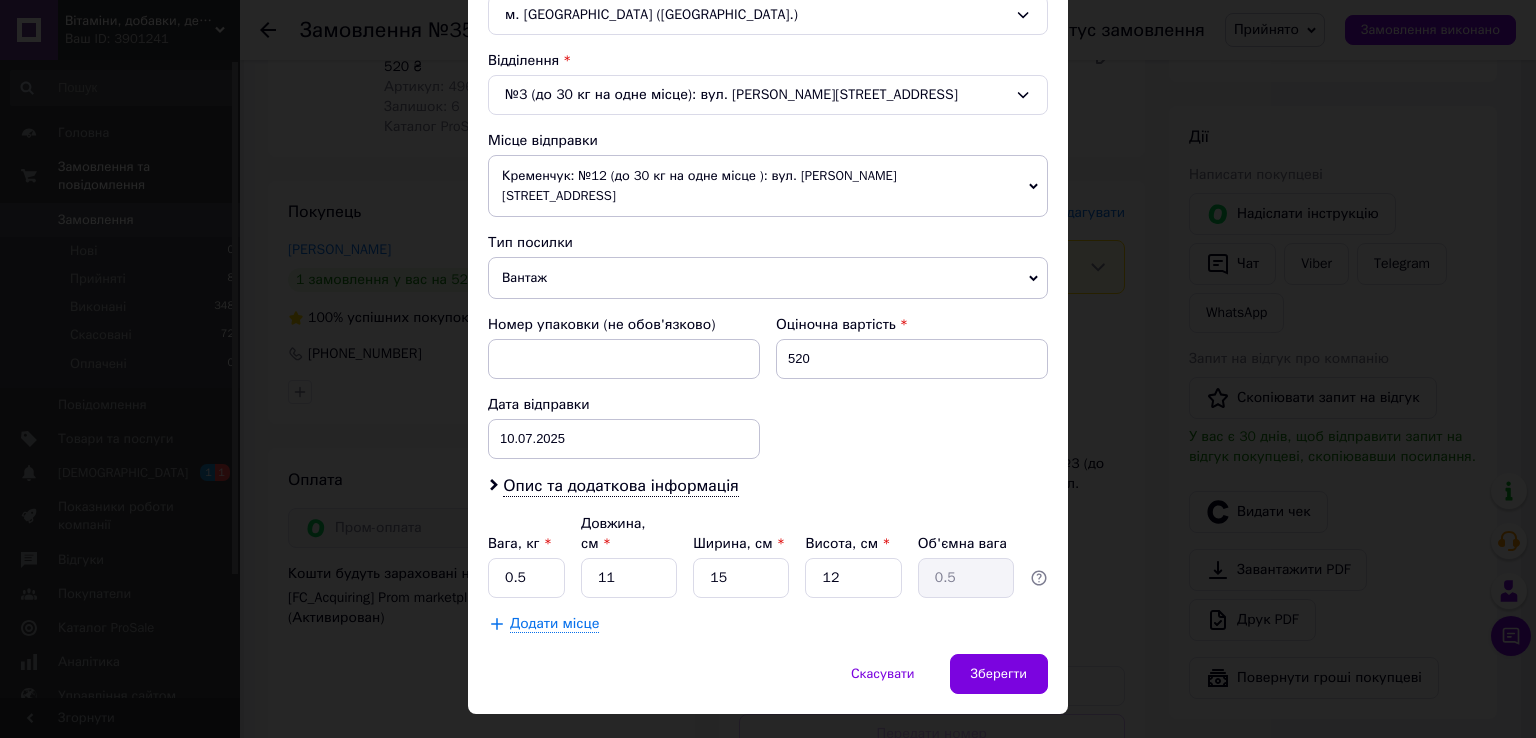 click on "м. [GEOGRAPHIC_DATA] ([GEOGRAPHIC_DATA].)" at bounding box center (768, 15) 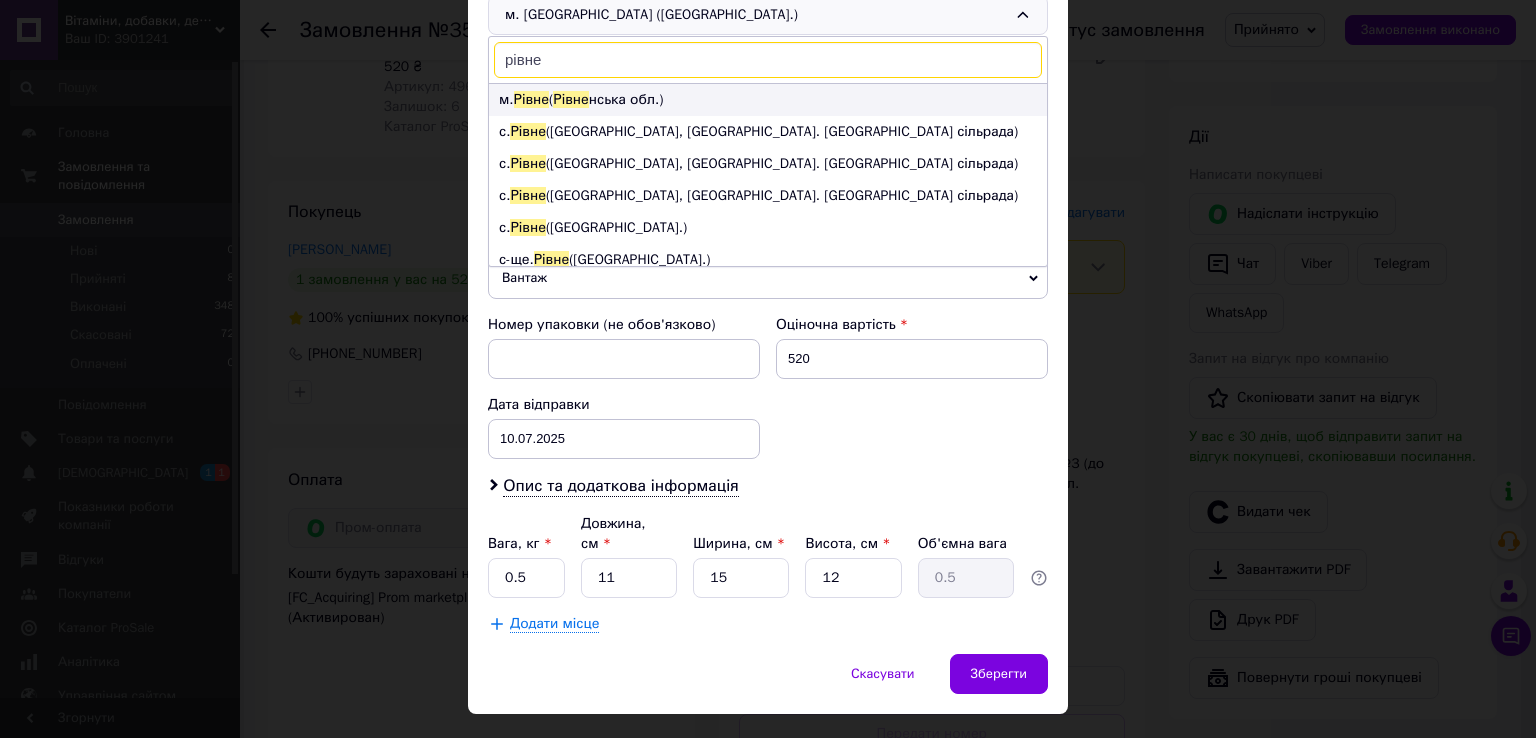 type on "рівне" 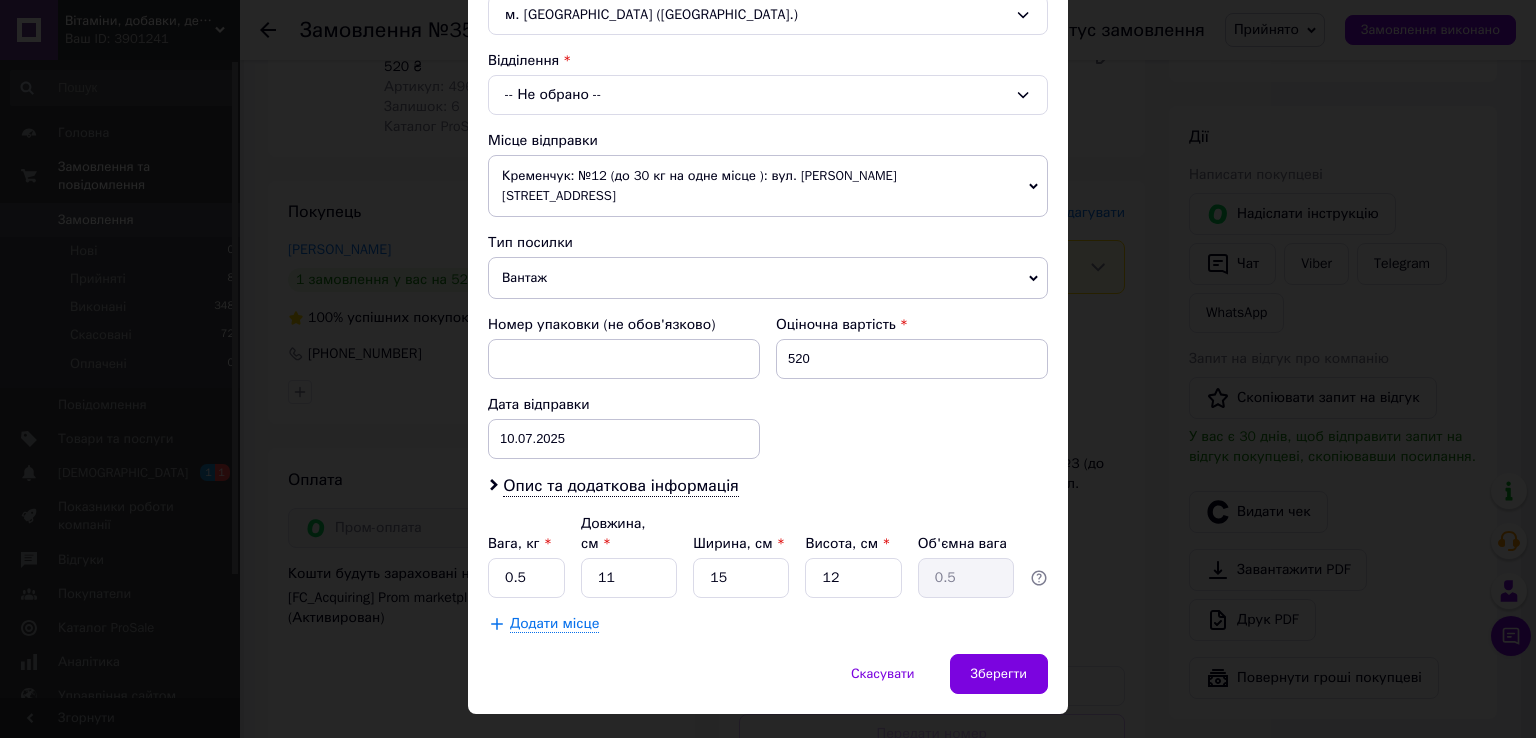 click on "-- Не обрано --" at bounding box center (768, 95) 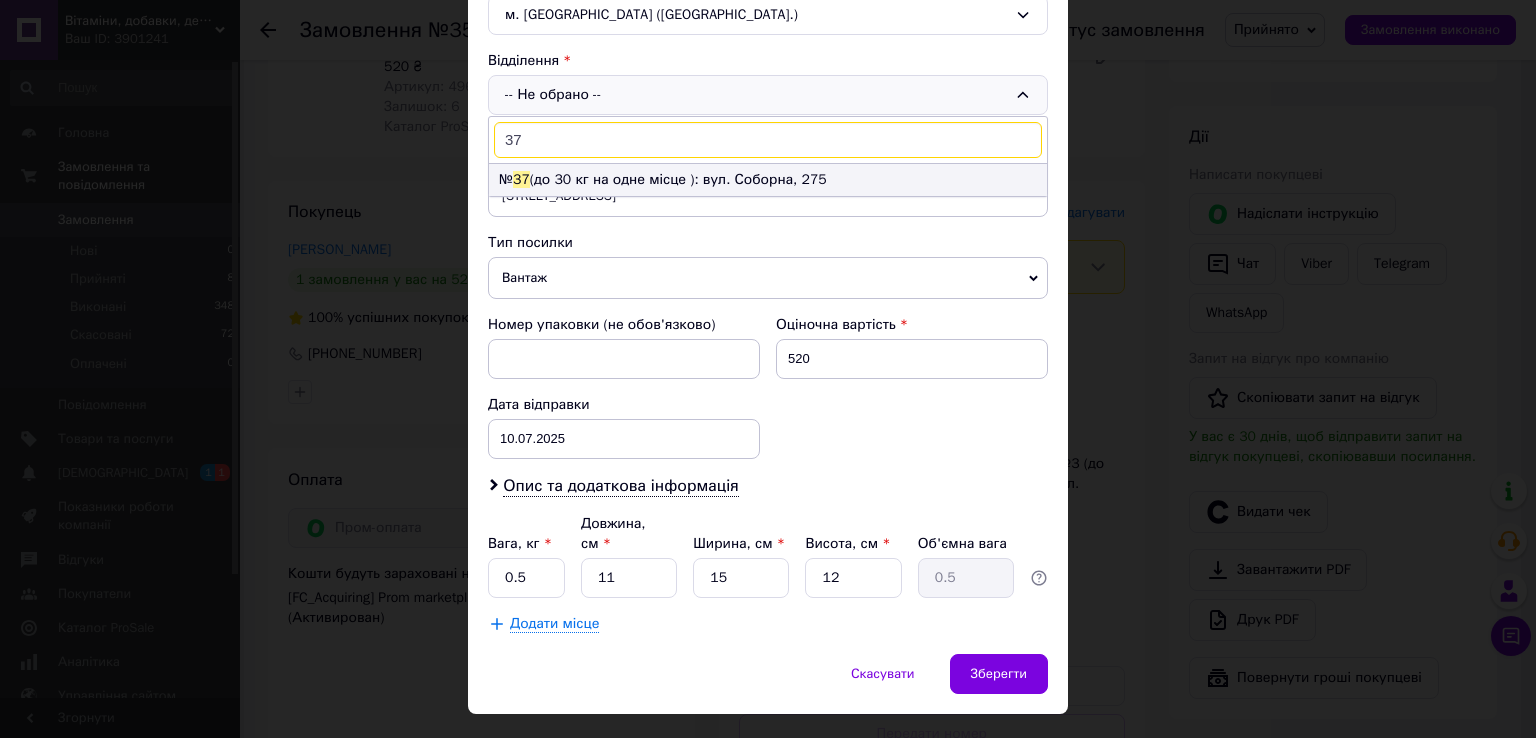 type on "37" 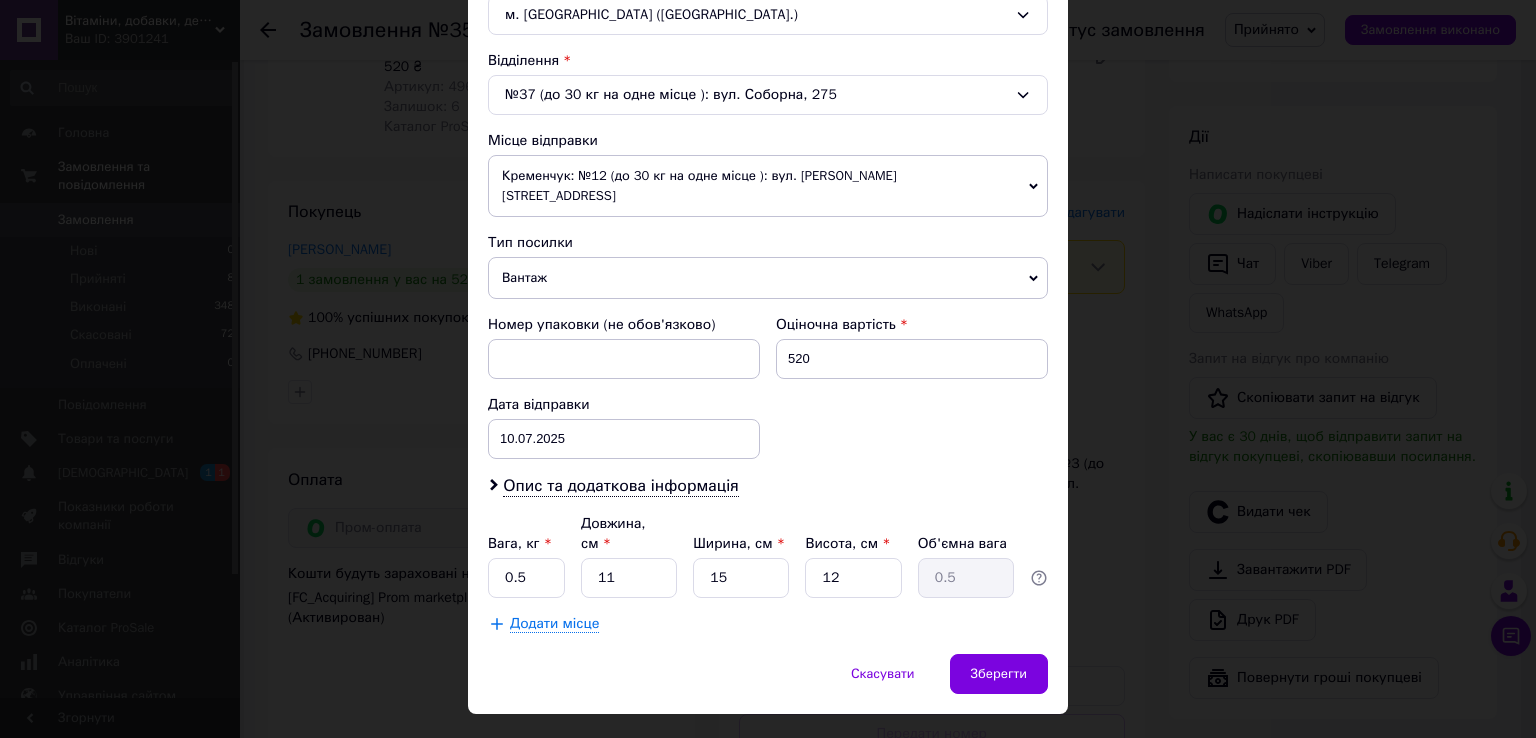 click on "Вантаж" at bounding box center [768, 278] 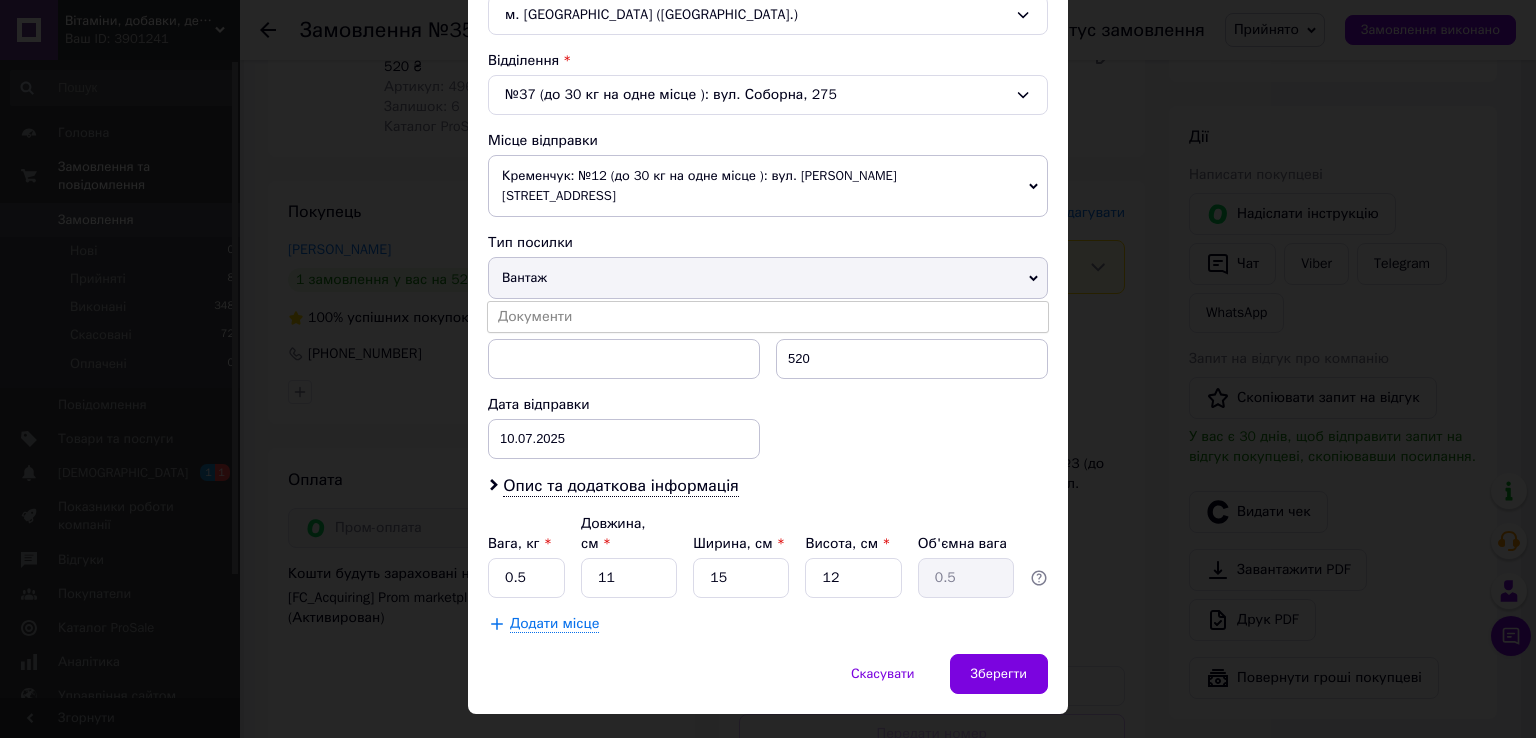 click on "Вантаж" at bounding box center (768, 278) 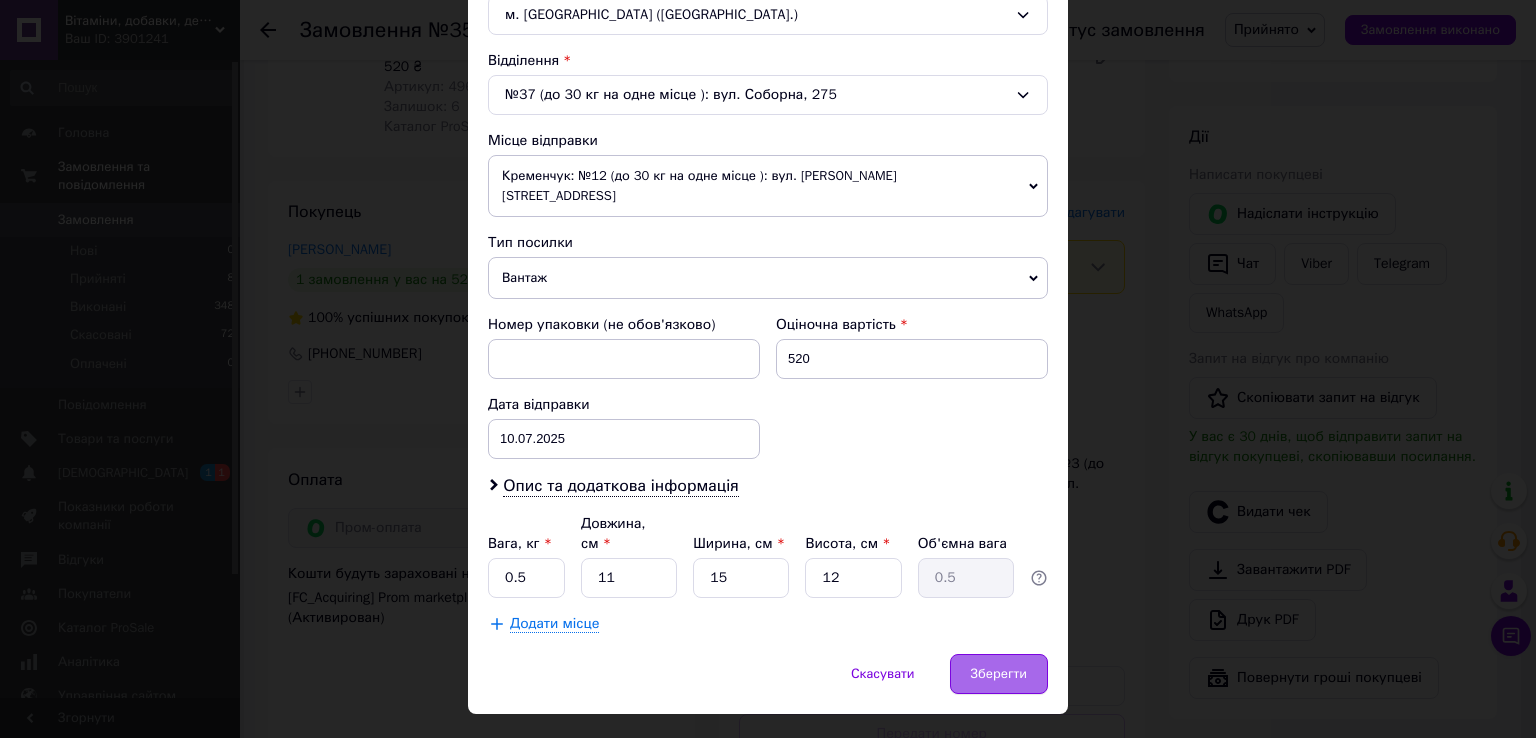 click on "Зберегти" at bounding box center (999, 674) 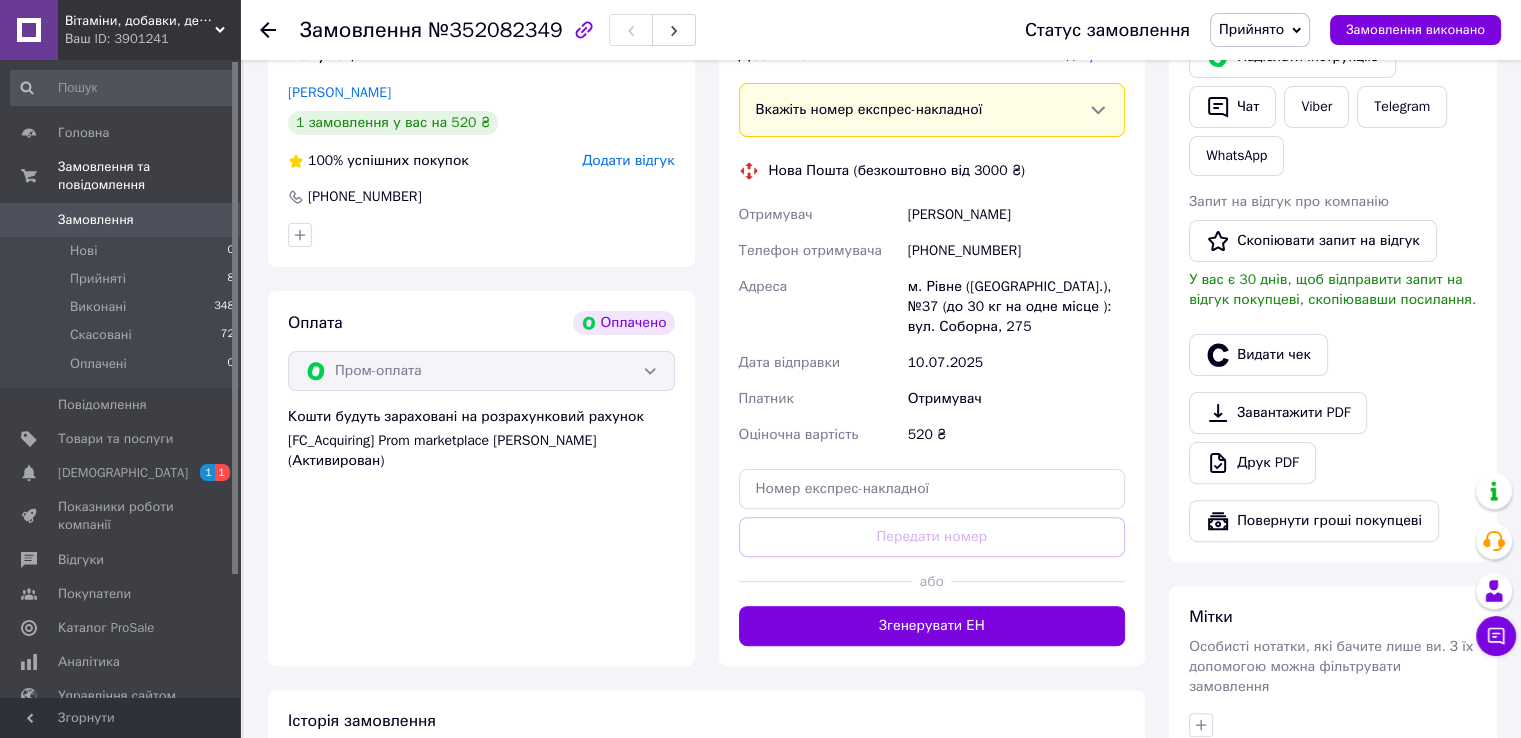 scroll, scrollTop: 480, scrollLeft: 0, axis: vertical 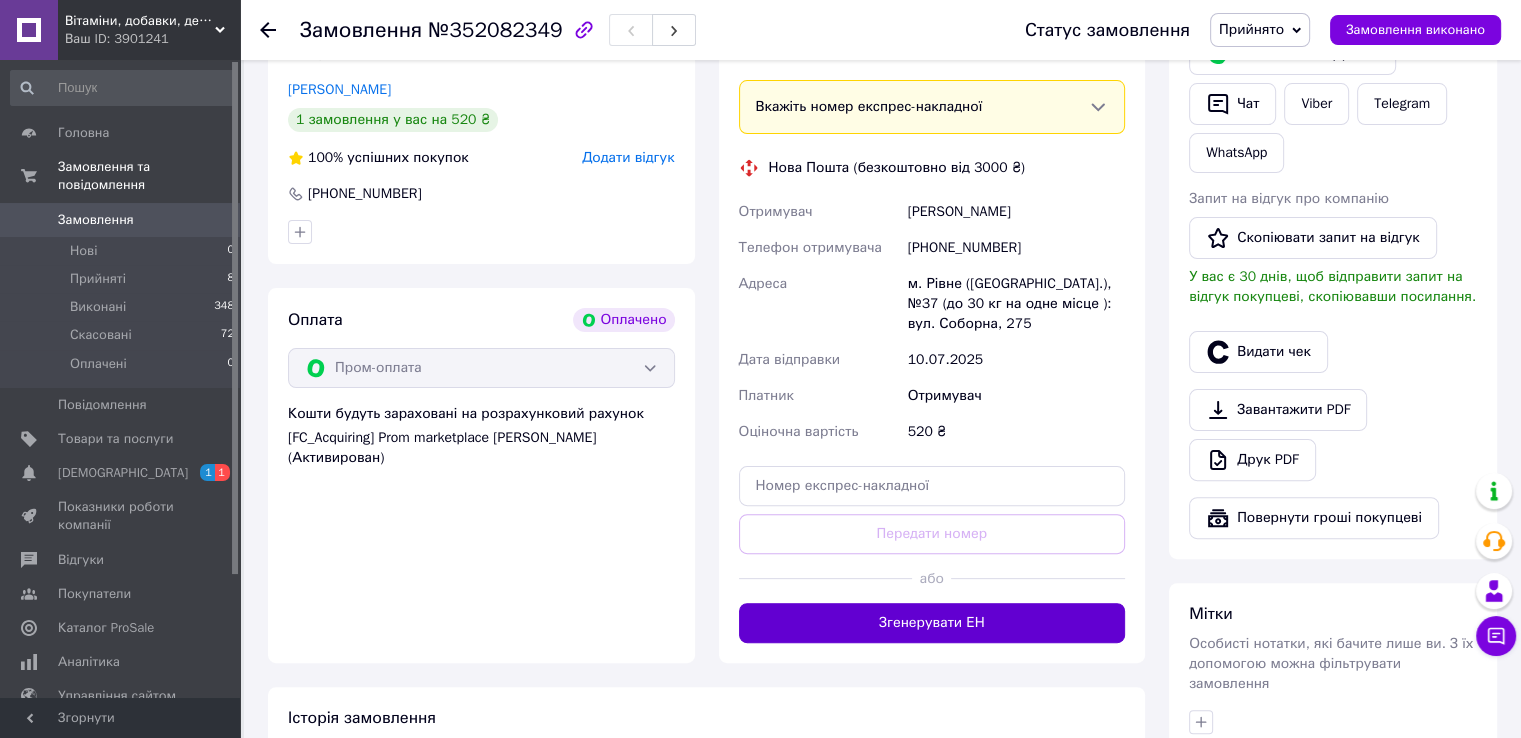 click on "Згенерувати ЕН" at bounding box center [932, 623] 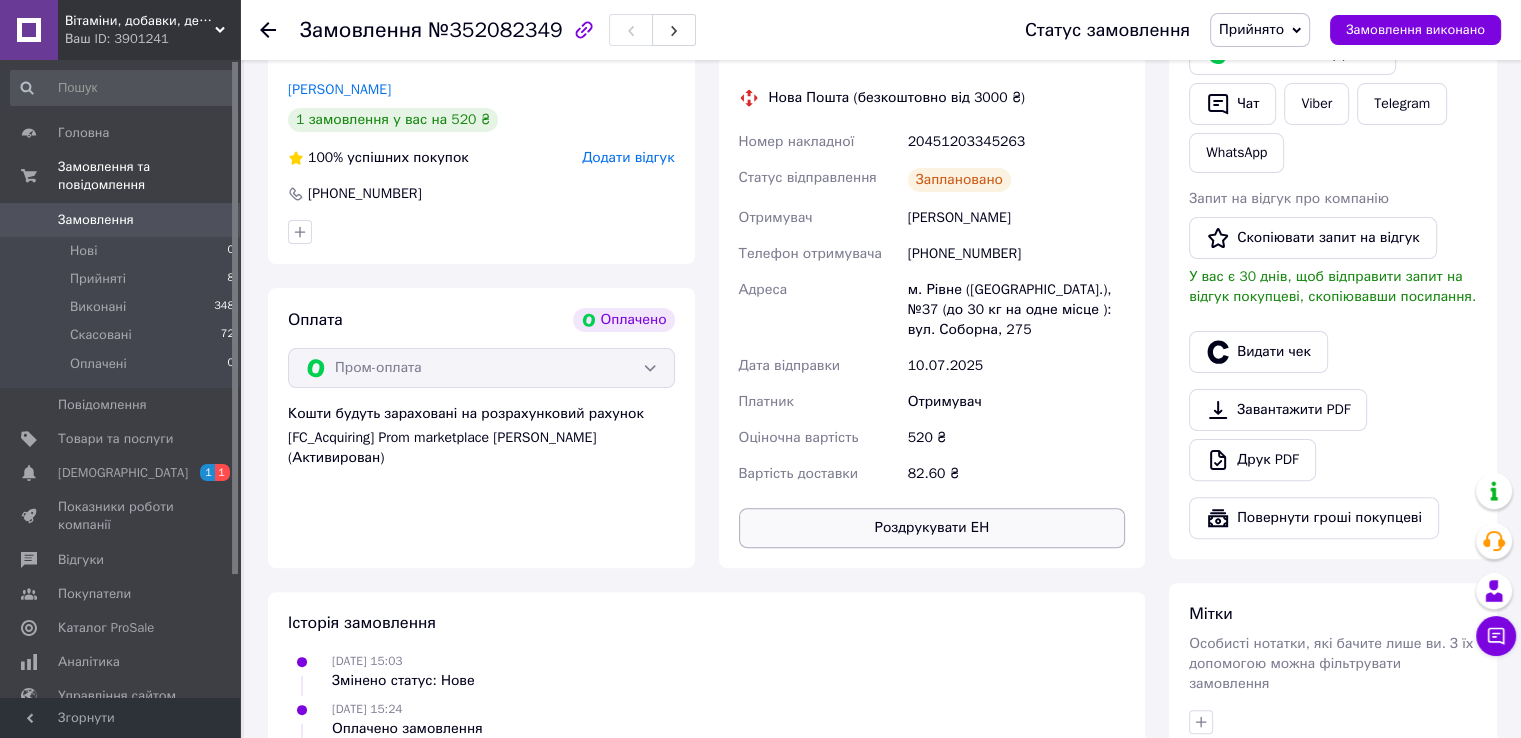 click on "Роздрукувати ЕН" at bounding box center [932, 528] 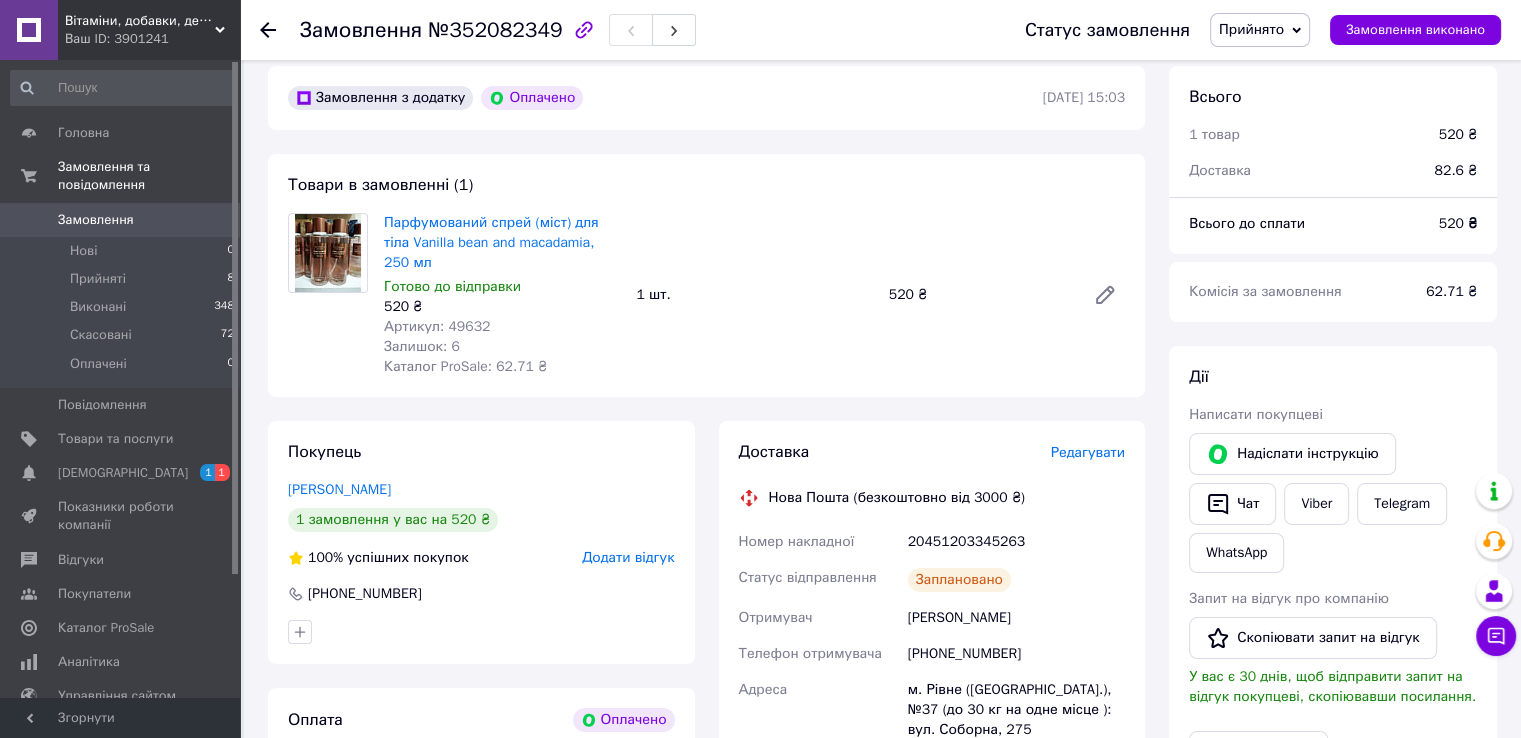 scroll, scrollTop: 0, scrollLeft: 0, axis: both 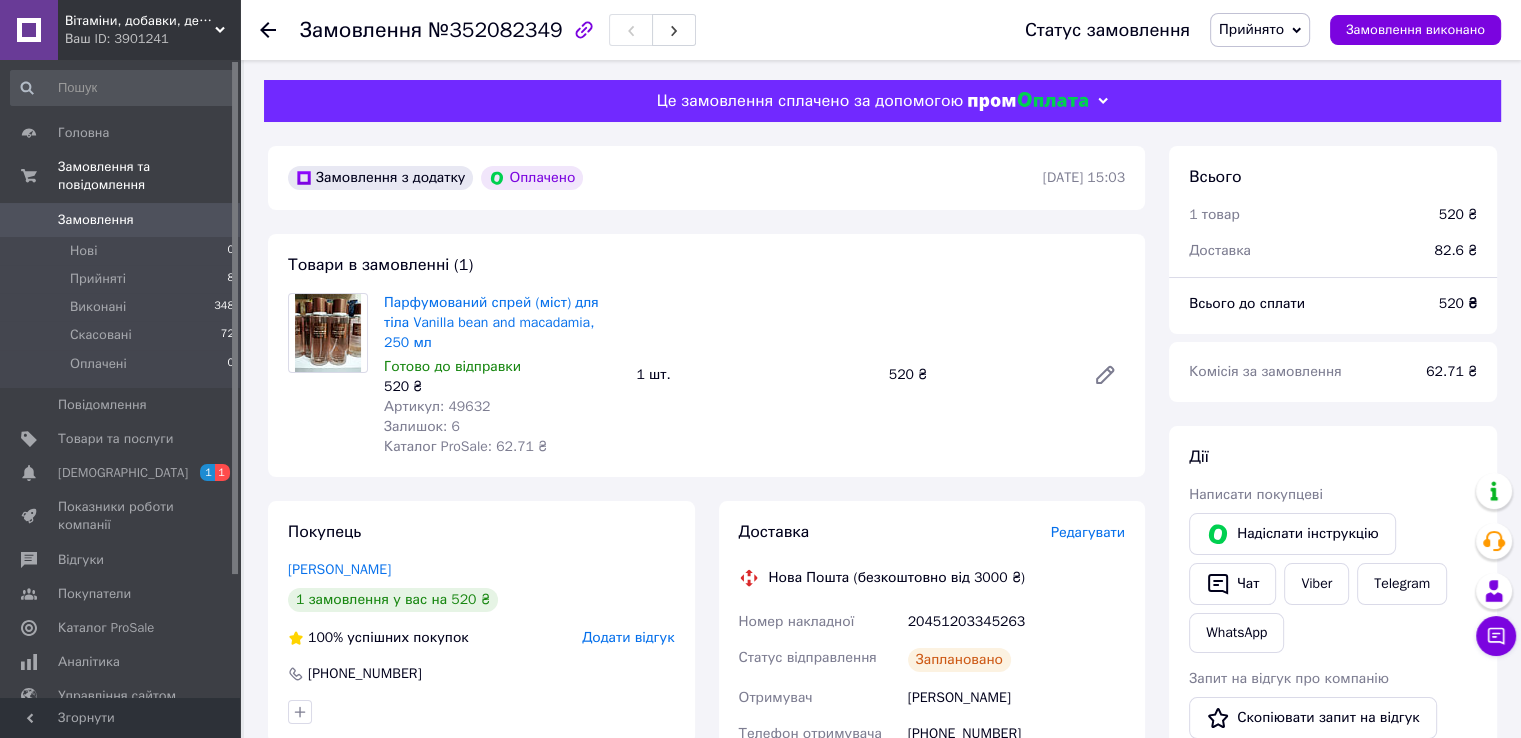 click on "Артикул: 49632" at bounding box center (437, 406) 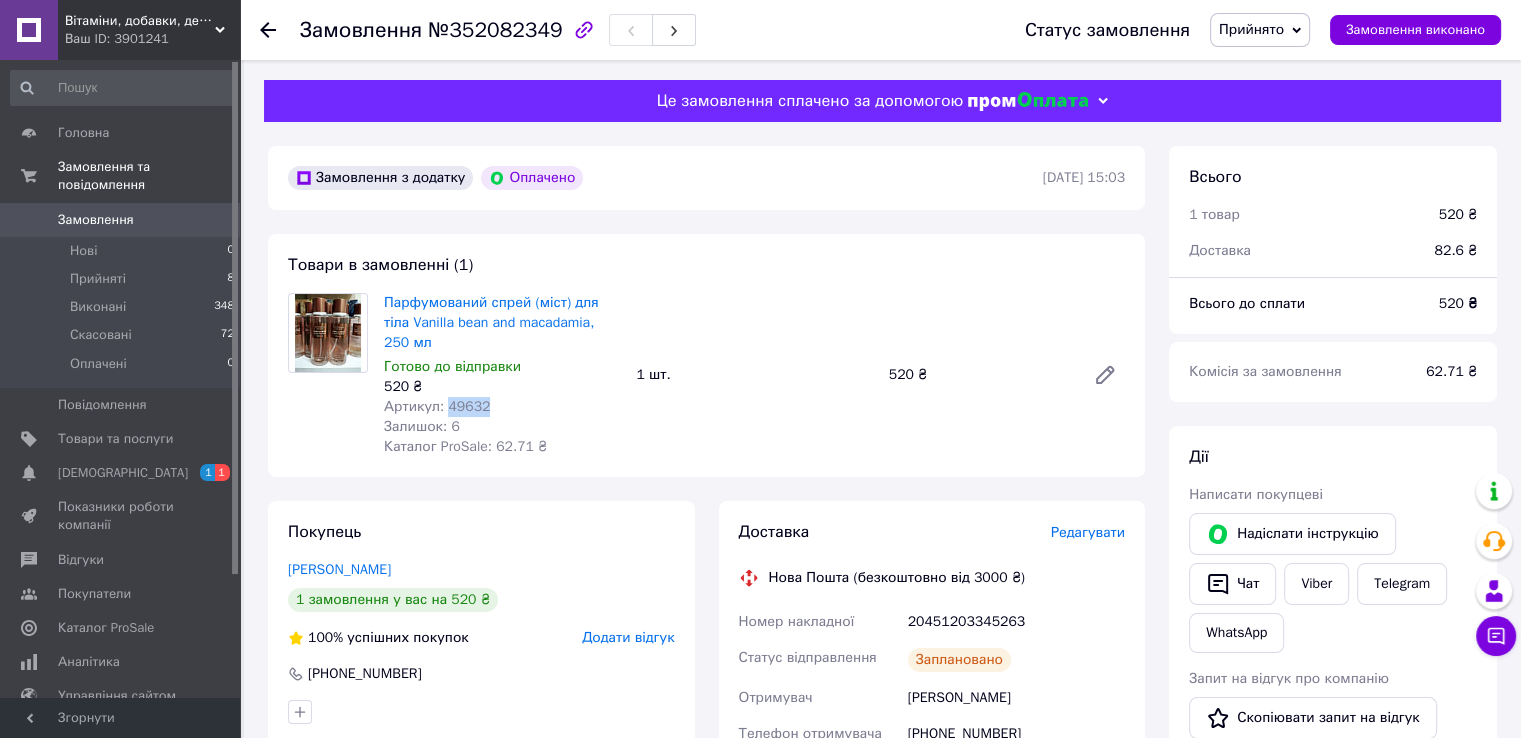 click on "Артикул: 49632" at bounding box center [437, 406] 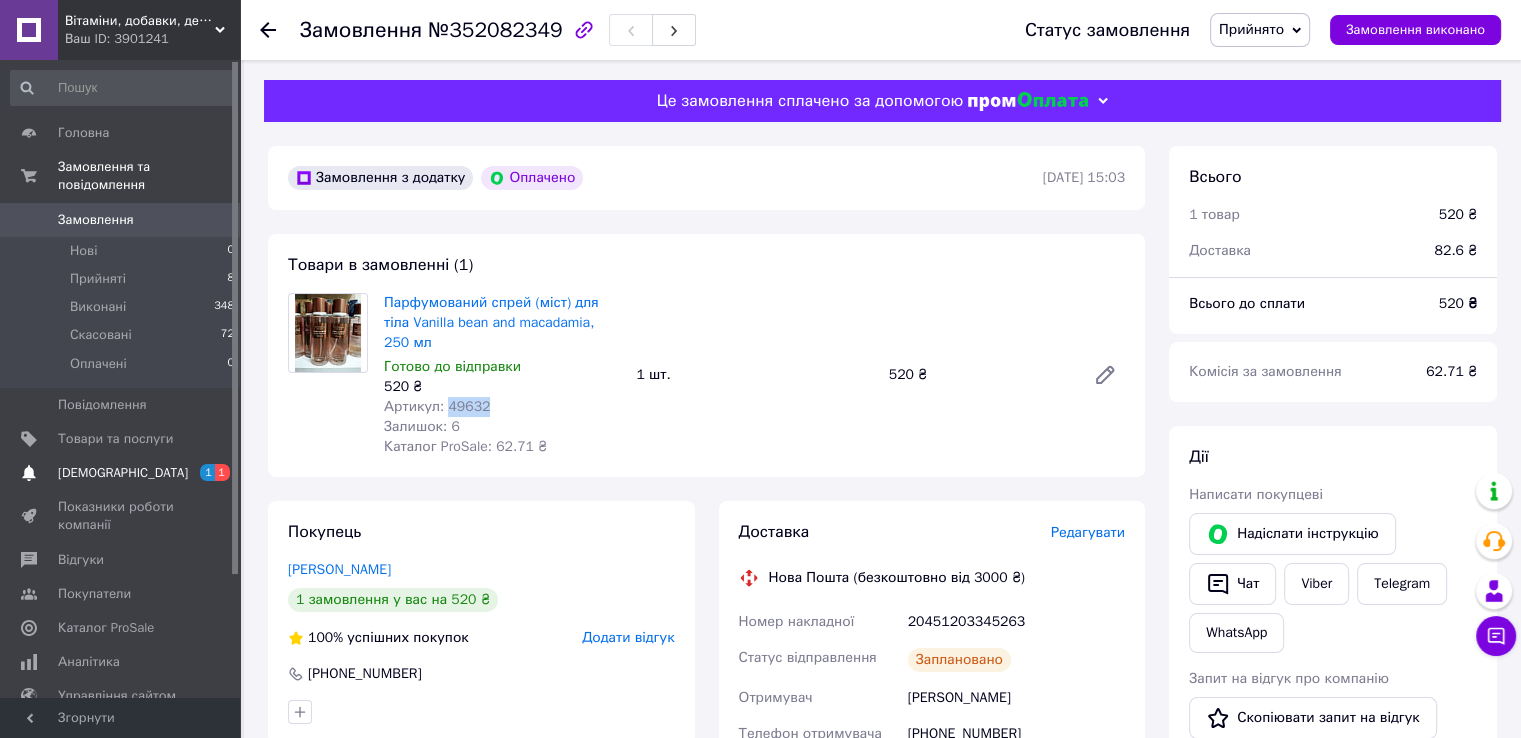 click on "[DEMOGRAPHIC_DATA]" at bounding box center (121, 473) 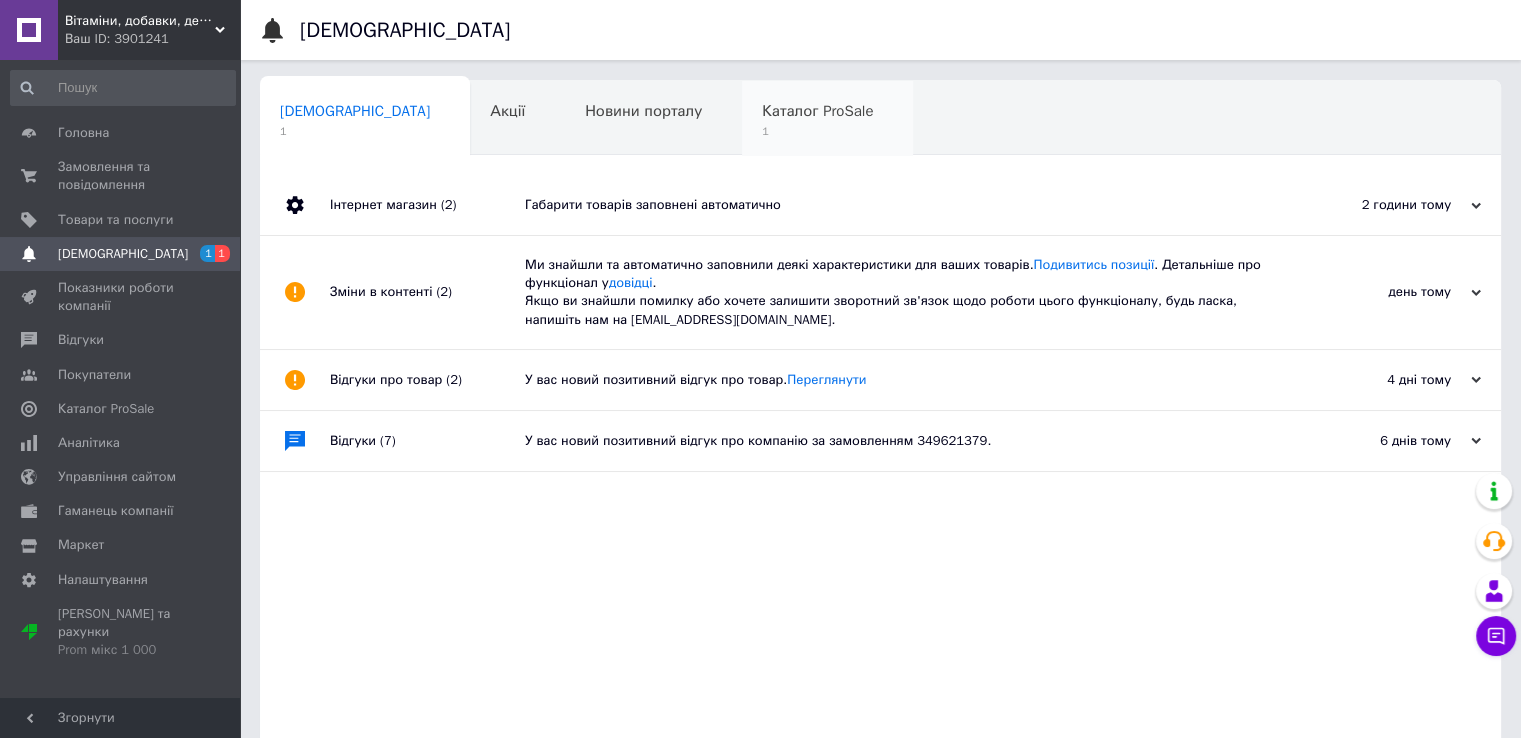 click on "Каталог ProSale" at bounding box center (817, 111) 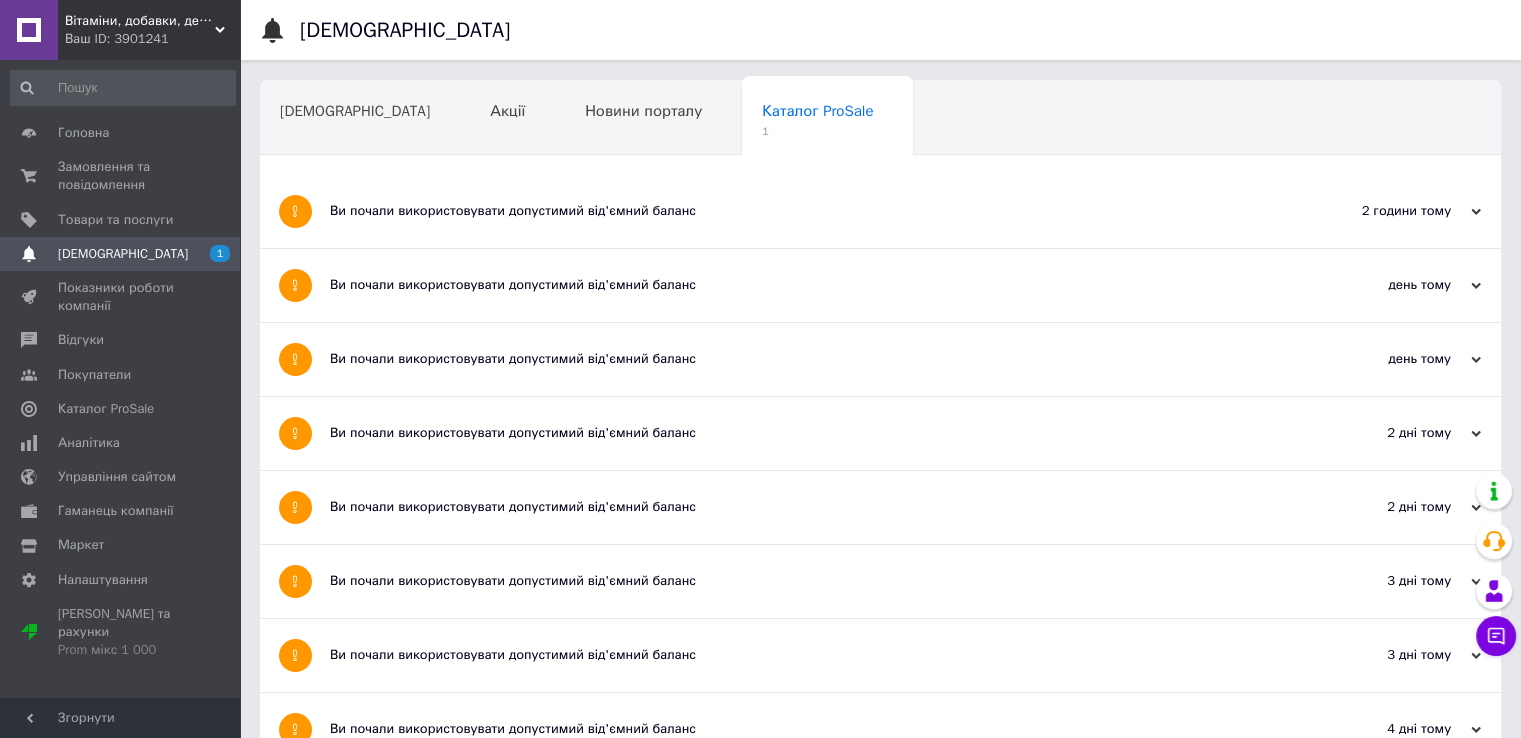 click on "Ви почали використовувати допустимий від'ємний баланс" at bounding box center (805, 211) 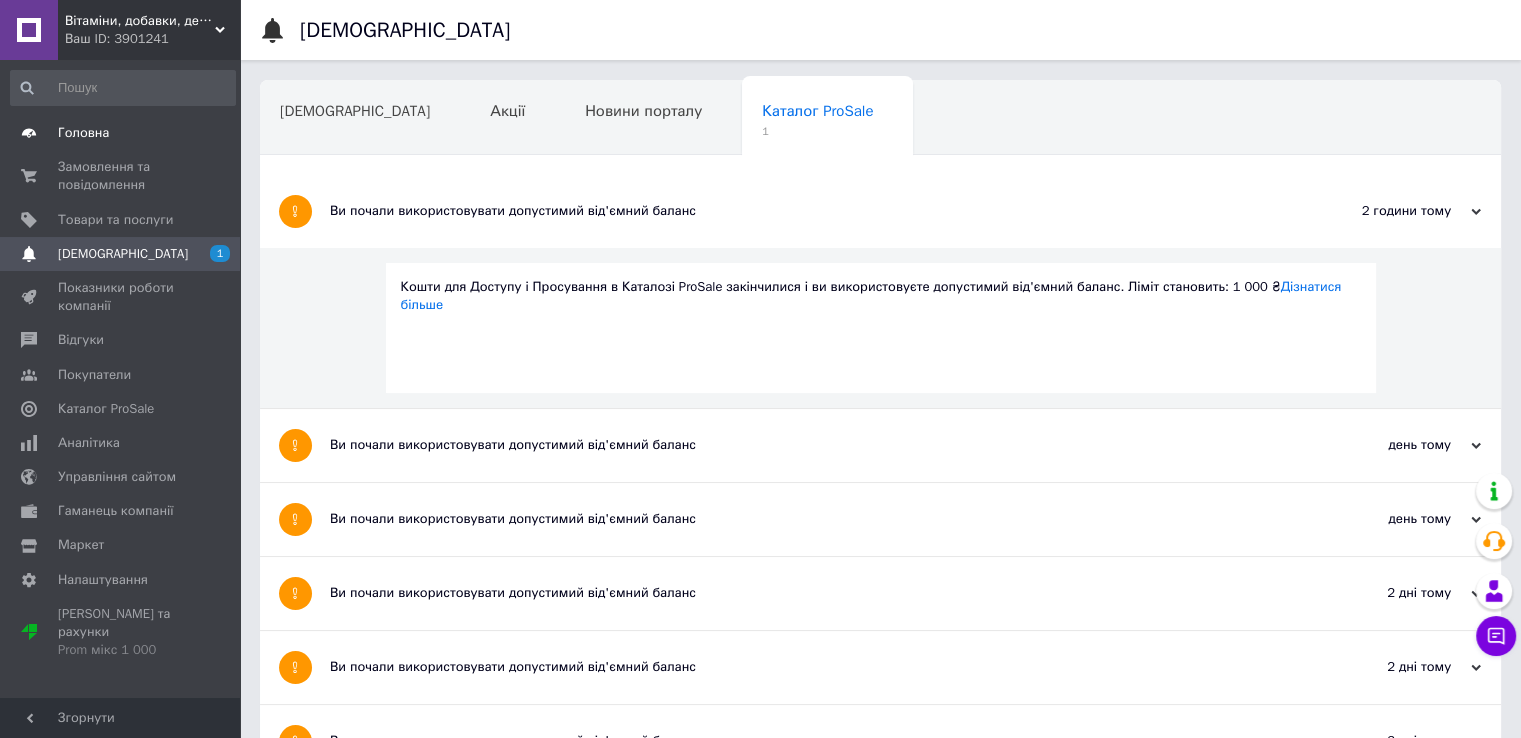 click on "Головна" at bounding box center [83, 133] 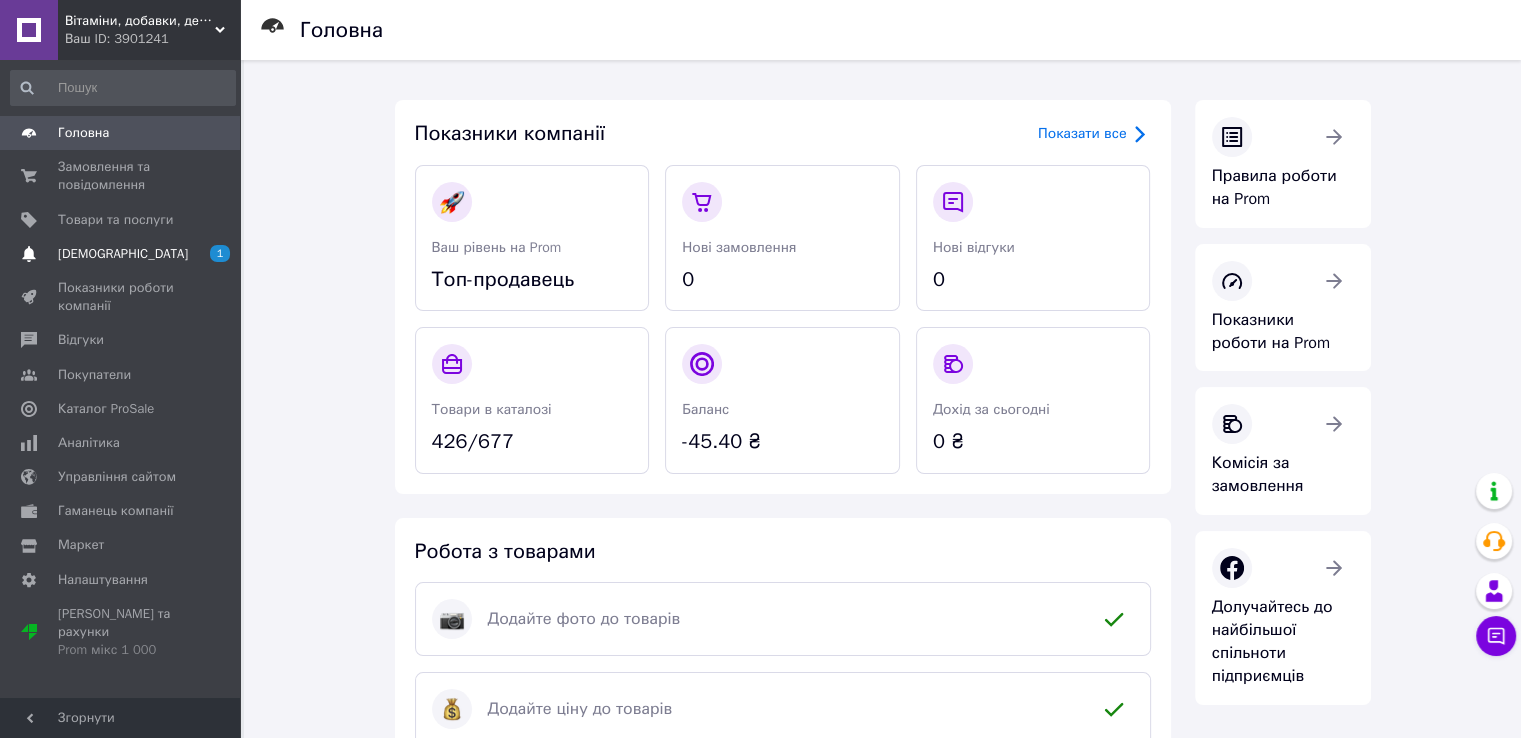 click on "[DEMOGRAPHIC_DATA]" at bounding box center (121, 254) 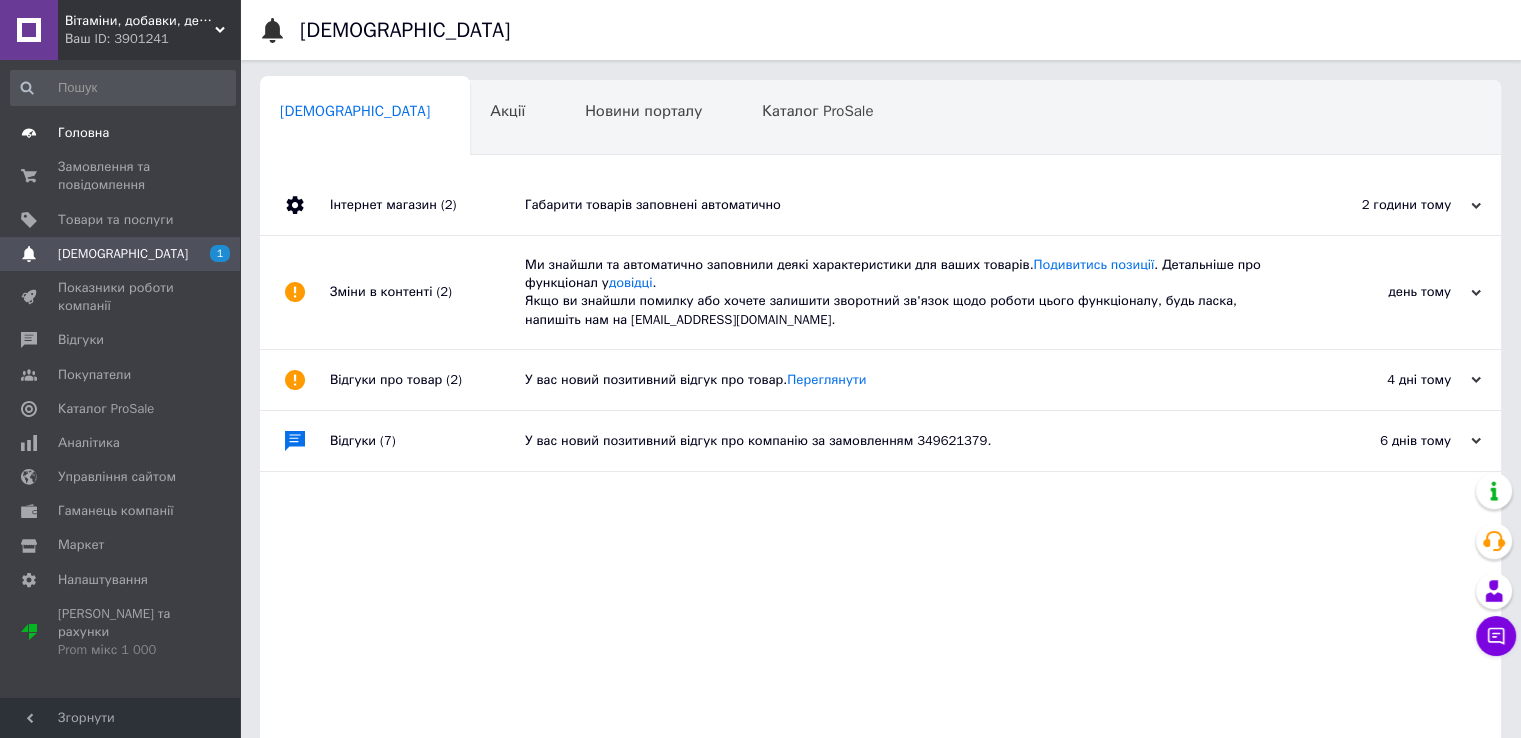 click on "Головна" at bounding box center [123, 133] 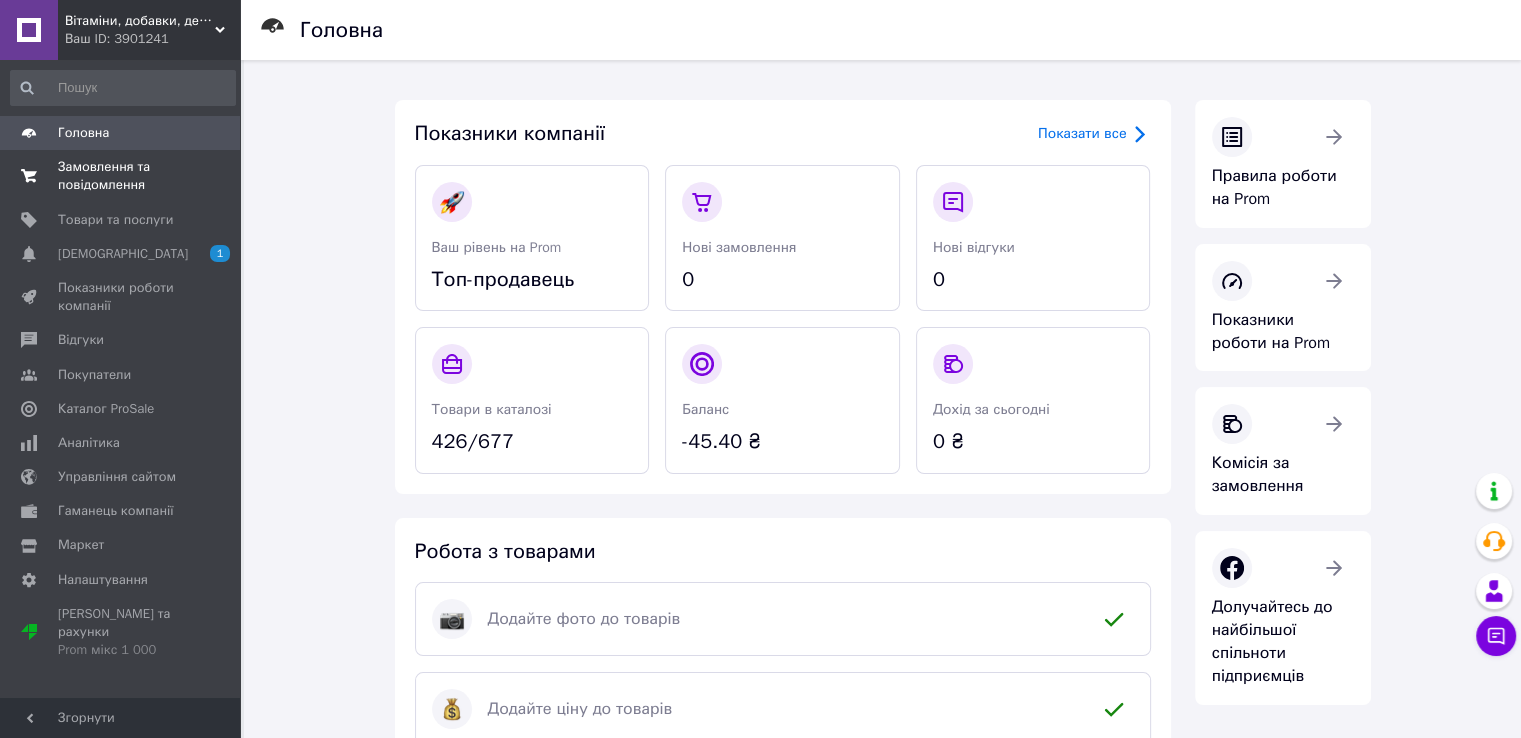 click on "Замовлення та повідомлення" at bounding box center [121, 176] 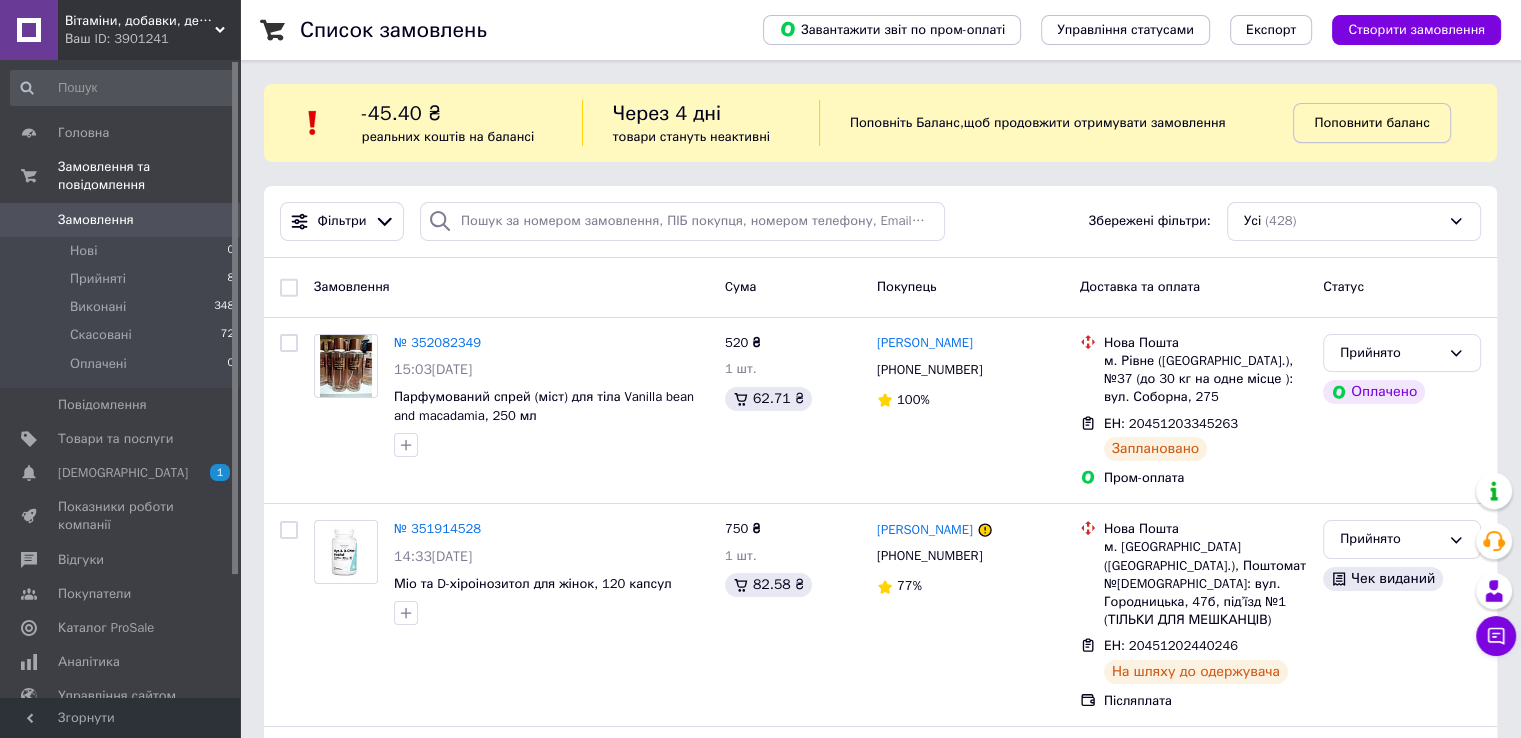 click on "Поповнити баланс" at bounding box center [1371, 122] 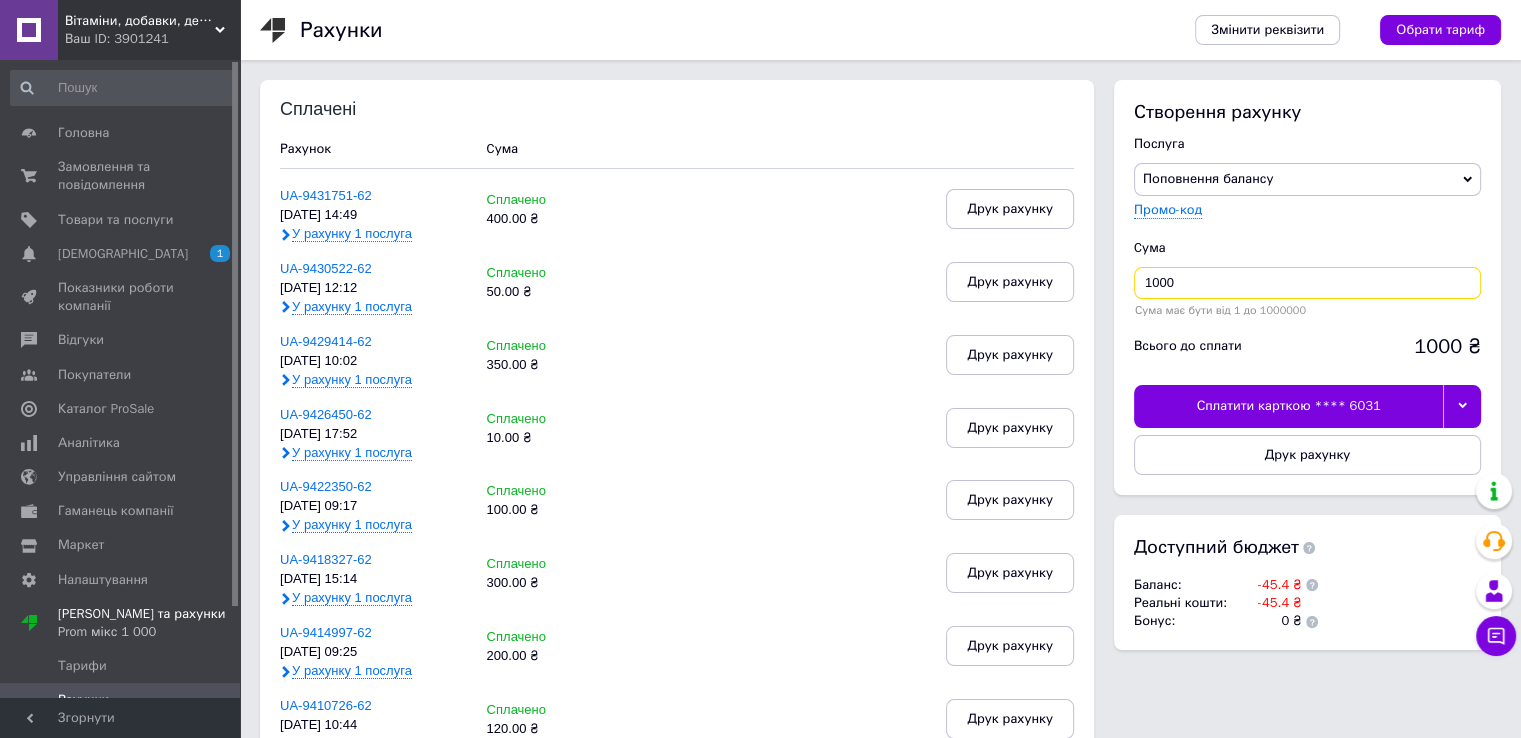 click on "1000" at bounding box center (1307, 283) 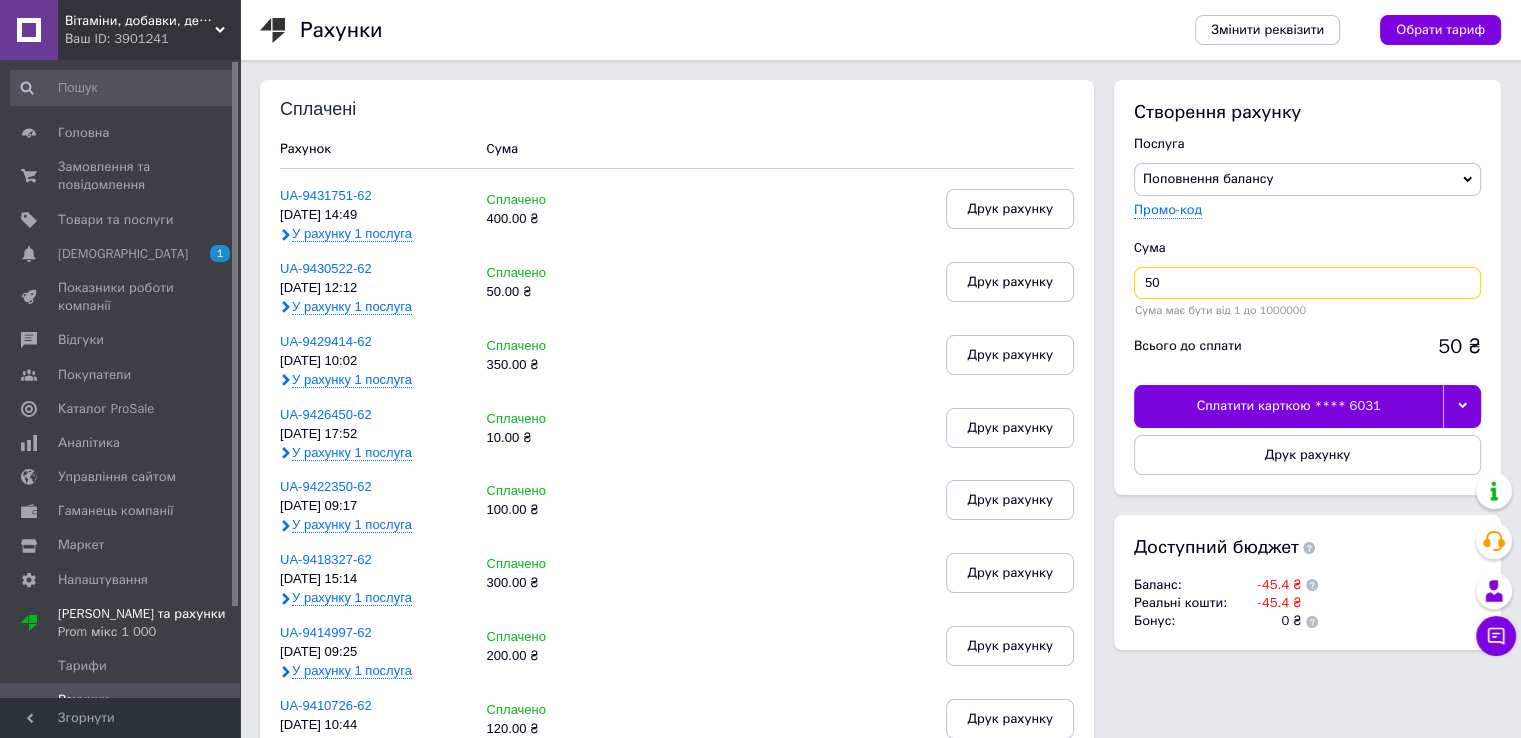 type on "50" 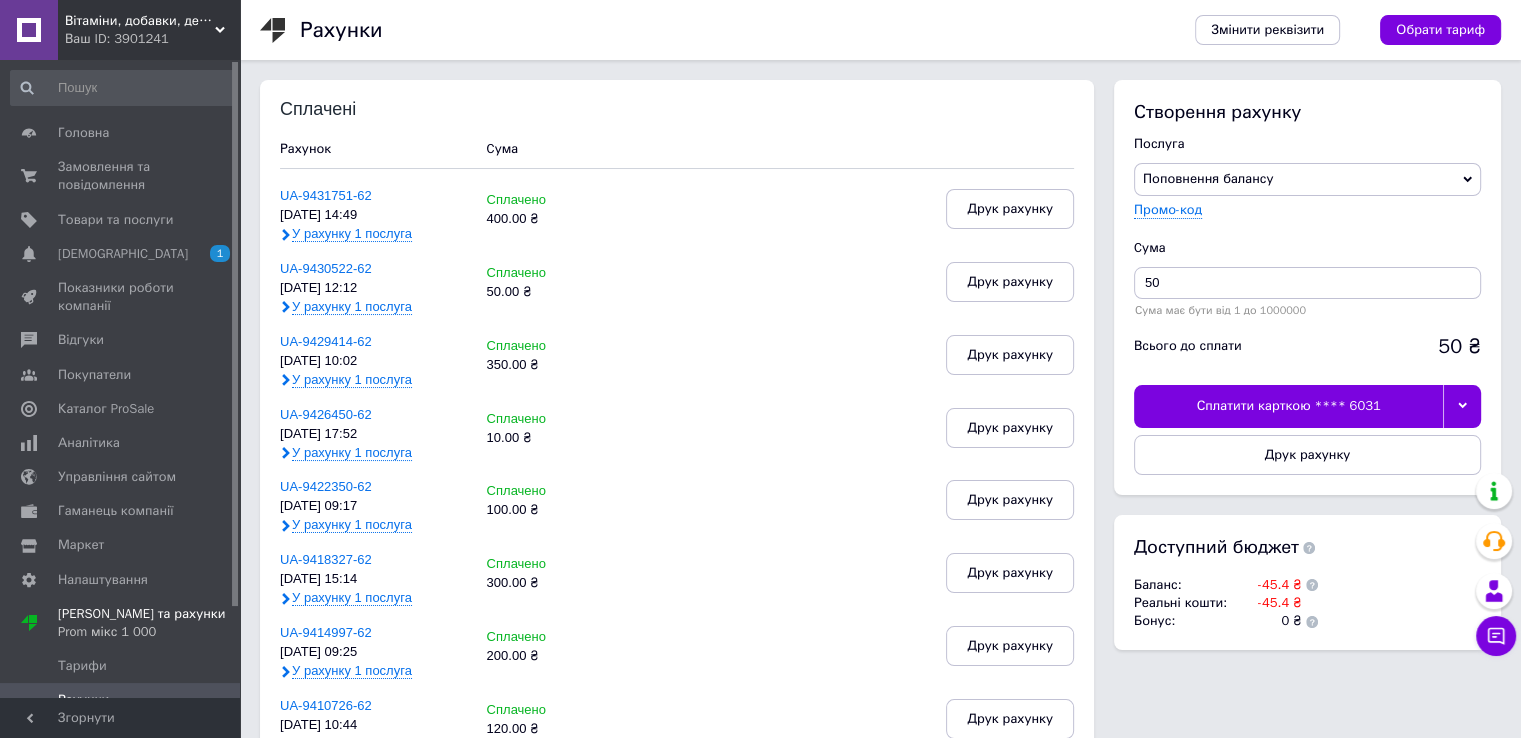 click on "Сплатити карткою  **** 6031" at bounding box center [1288, 406] 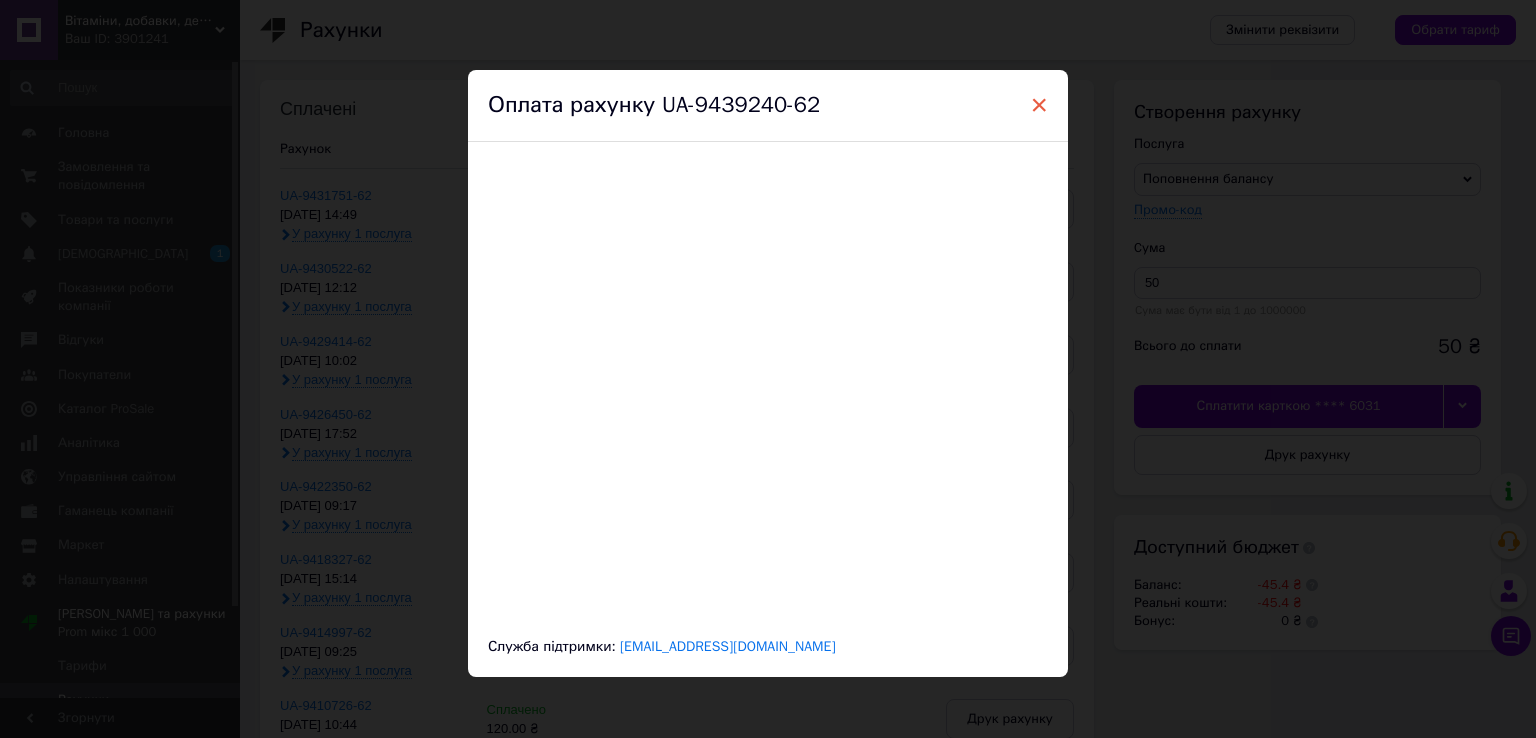 click on "×" at bounding box center [1039, 105] 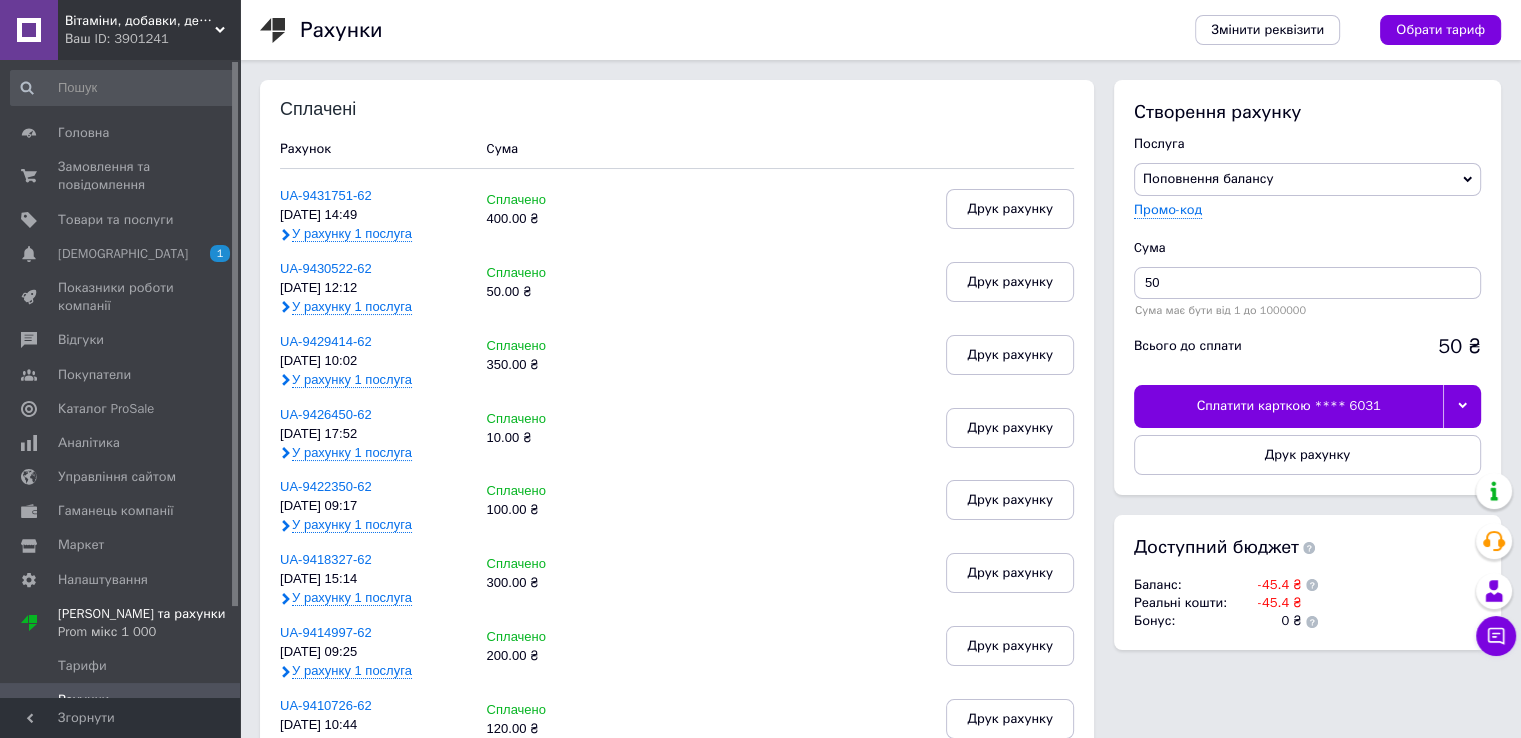 click on "Сплатити карткою  **** 6031" at bounding box center (1288, 406) 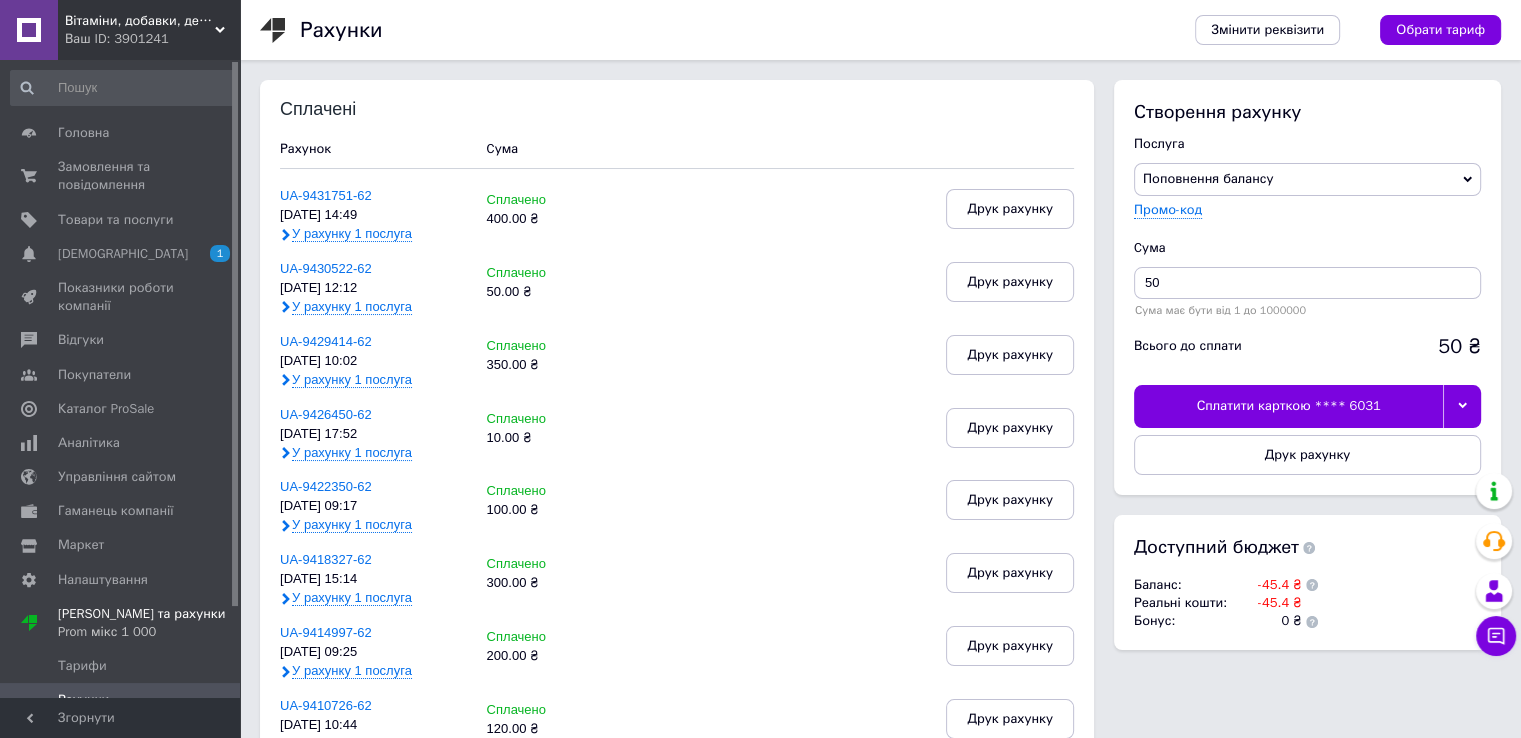 click on "Сплатити карткою  **** 6031" at bounding box center [1288, 406] 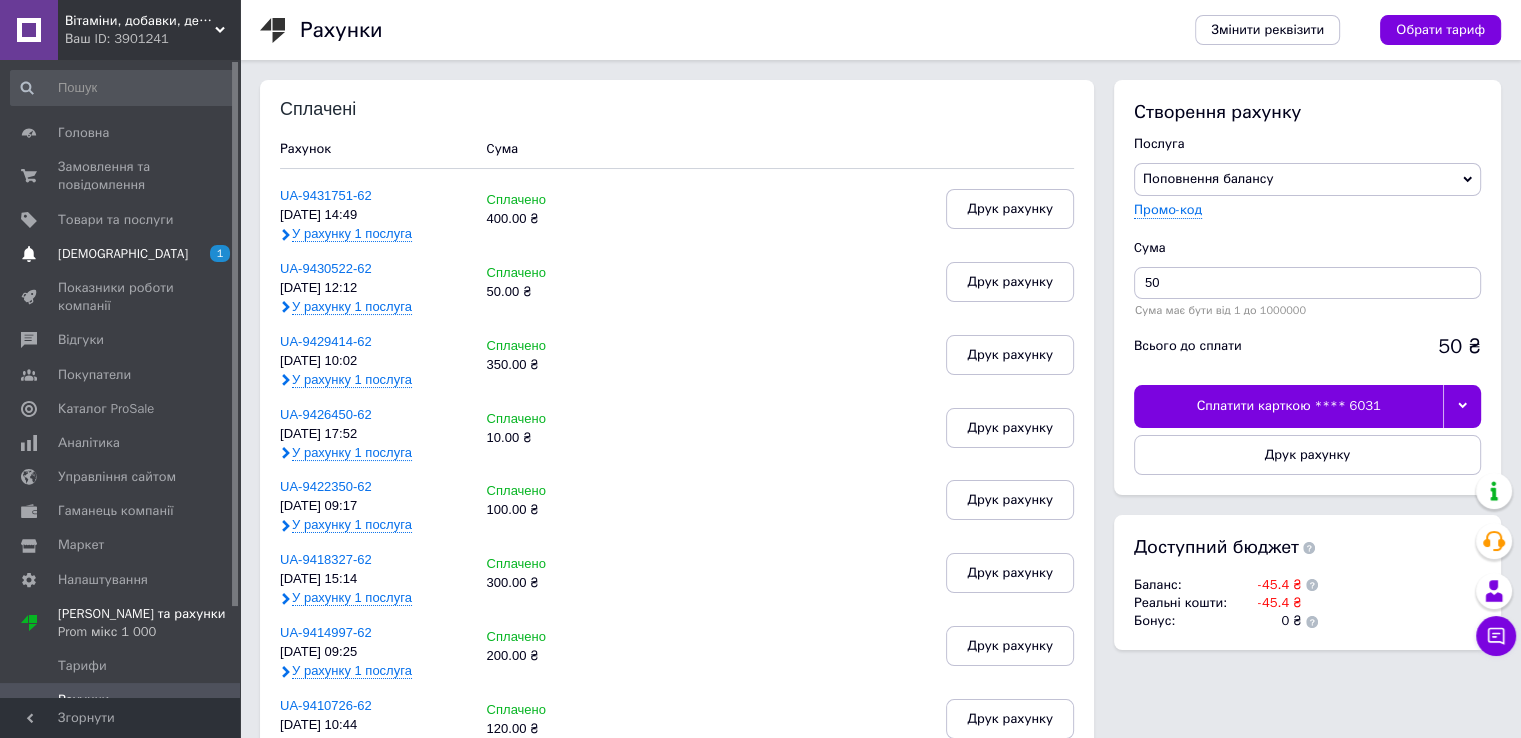 click on "[DEMOGRAPHIC_DATA]" at bounding box center [123, 254] 